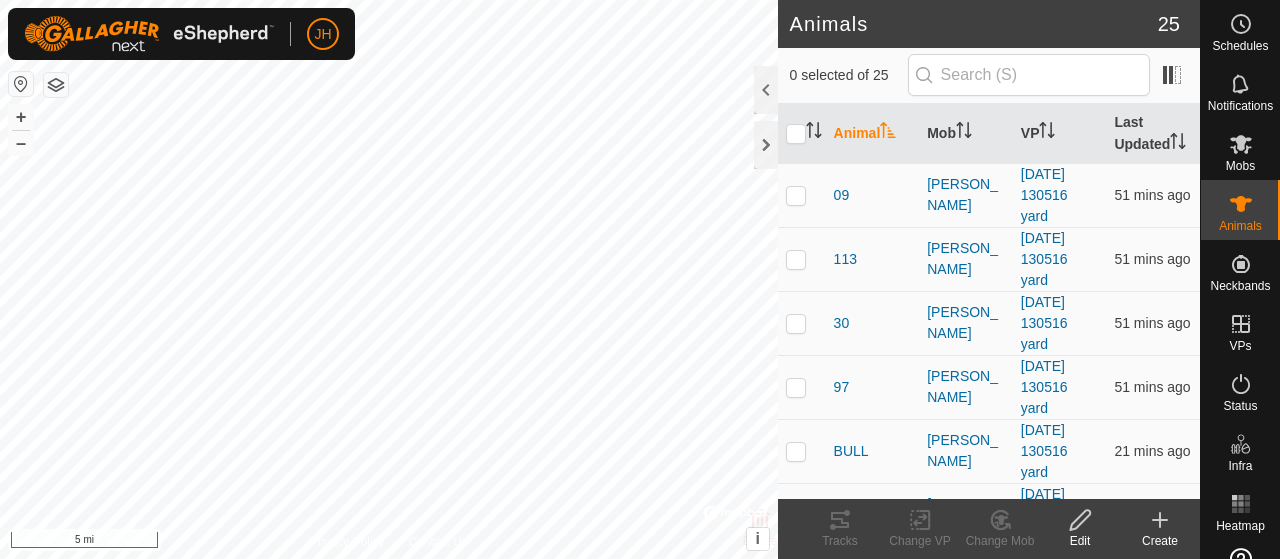 scroll, scrollTop: 0, scrollLeft: 0, axis: both 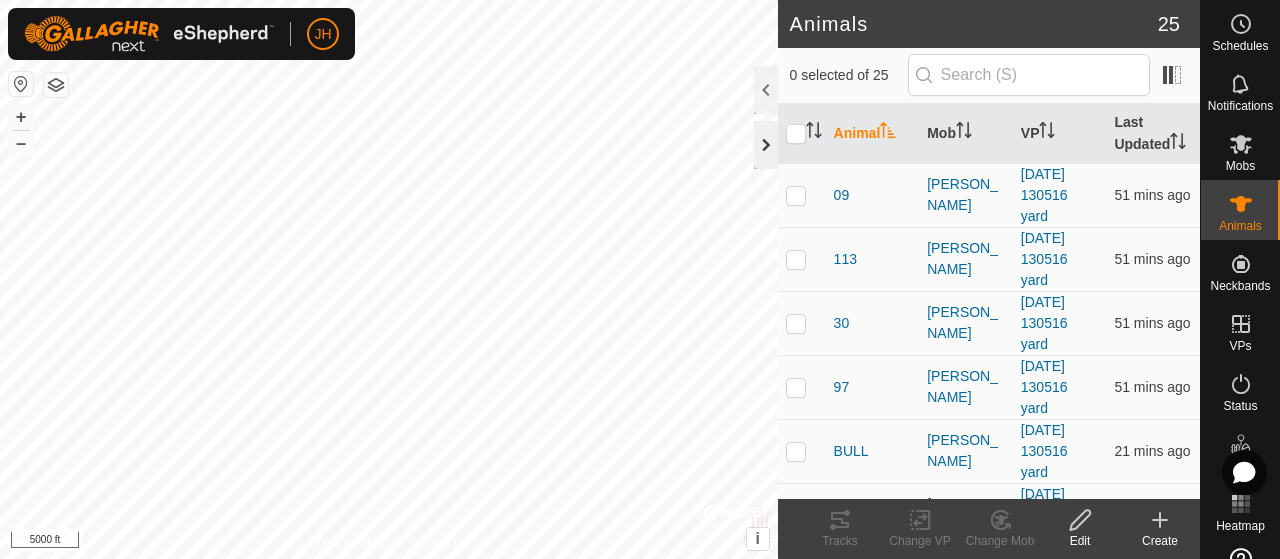 click 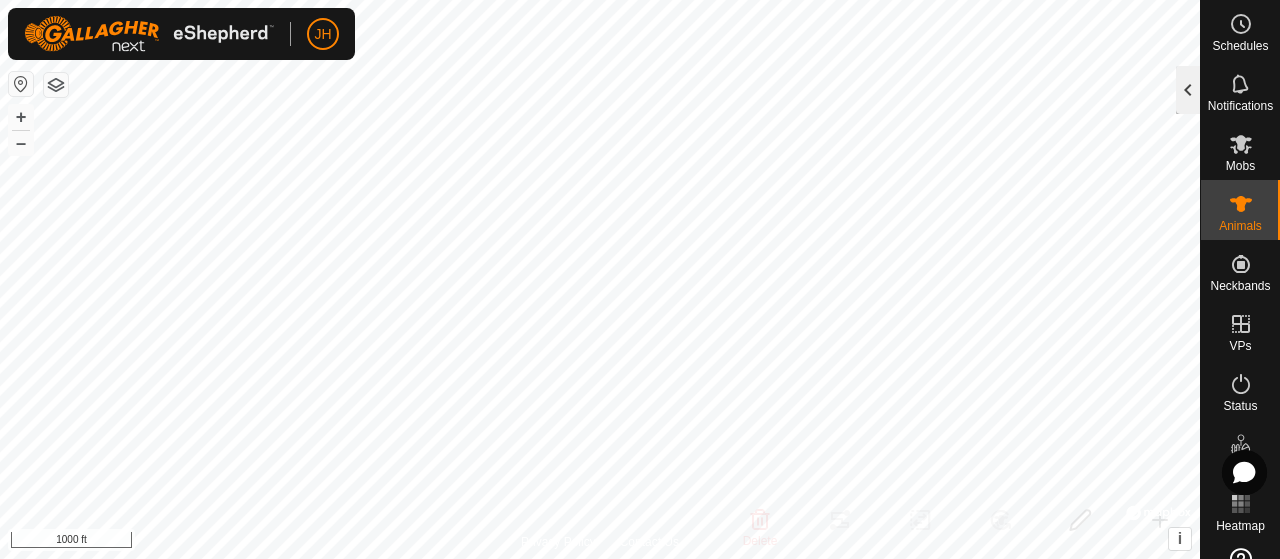 click 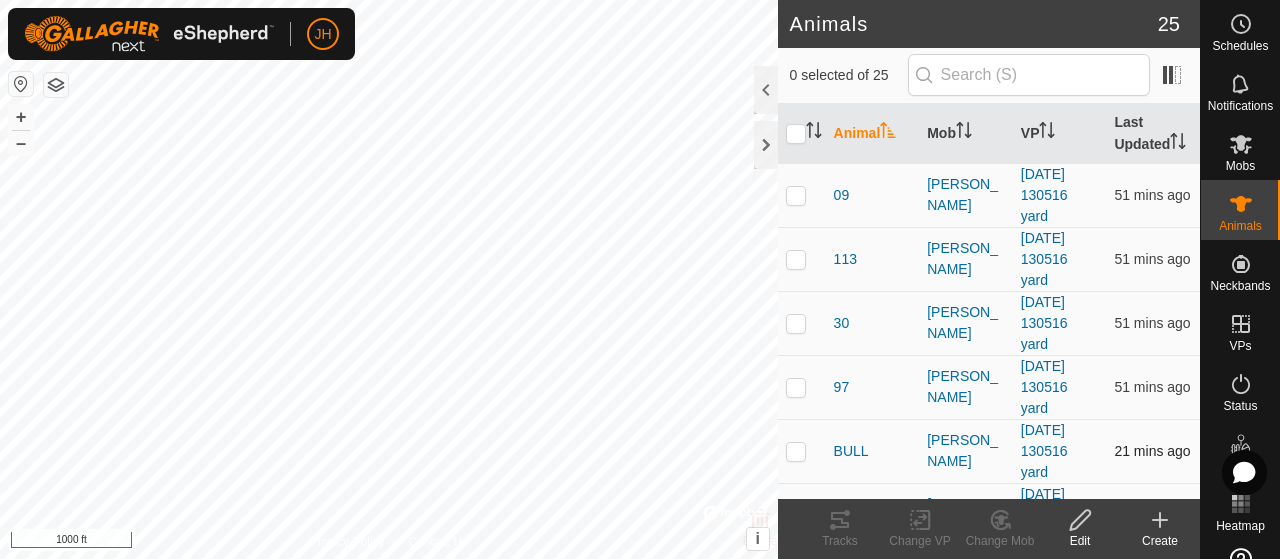 click at bounding box center (796, 451) 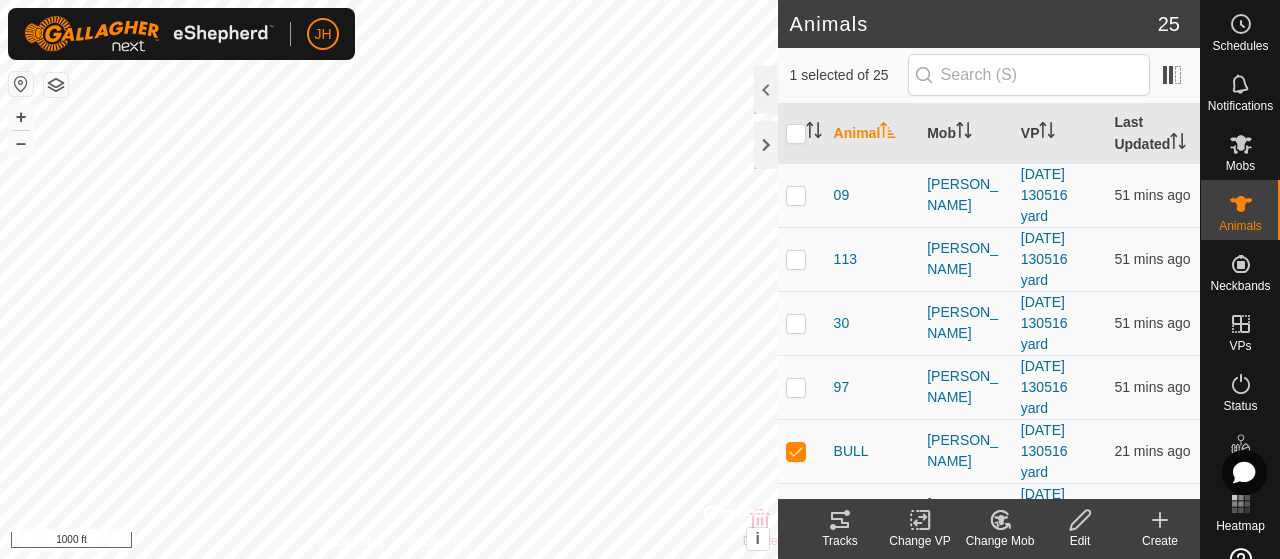 click 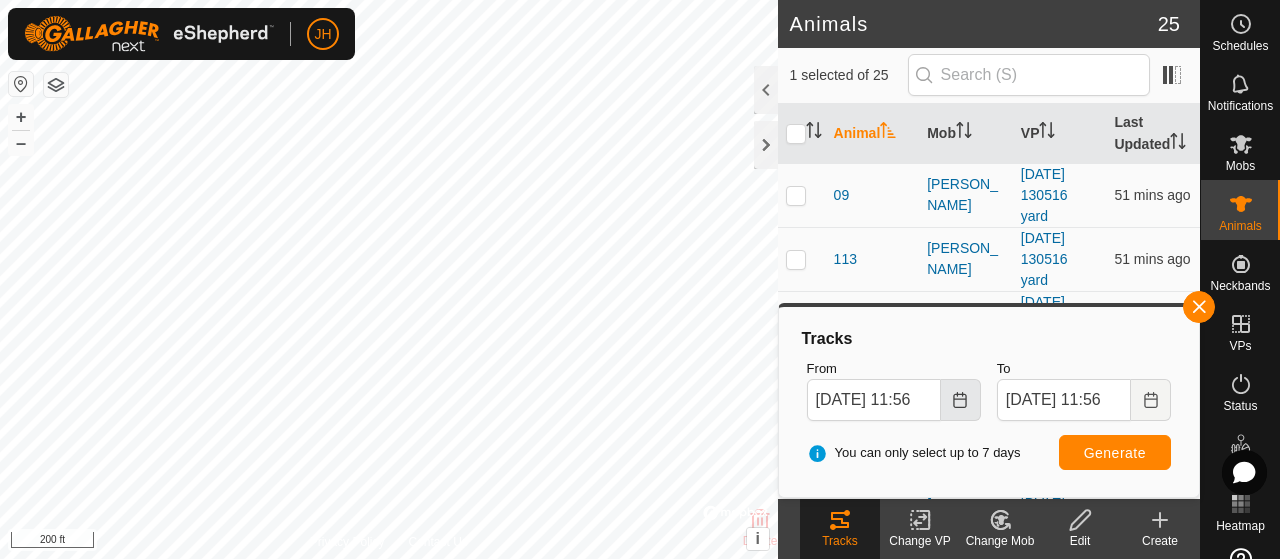 click 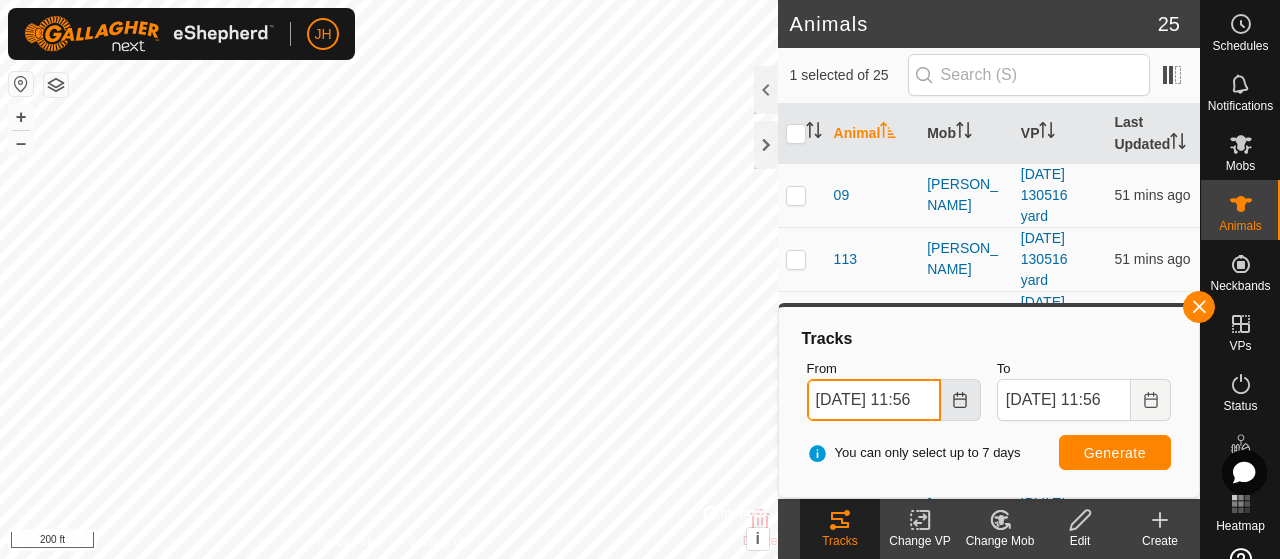 scroll, scrollTop: 0, scrollLeft: 13, axis: horizontal 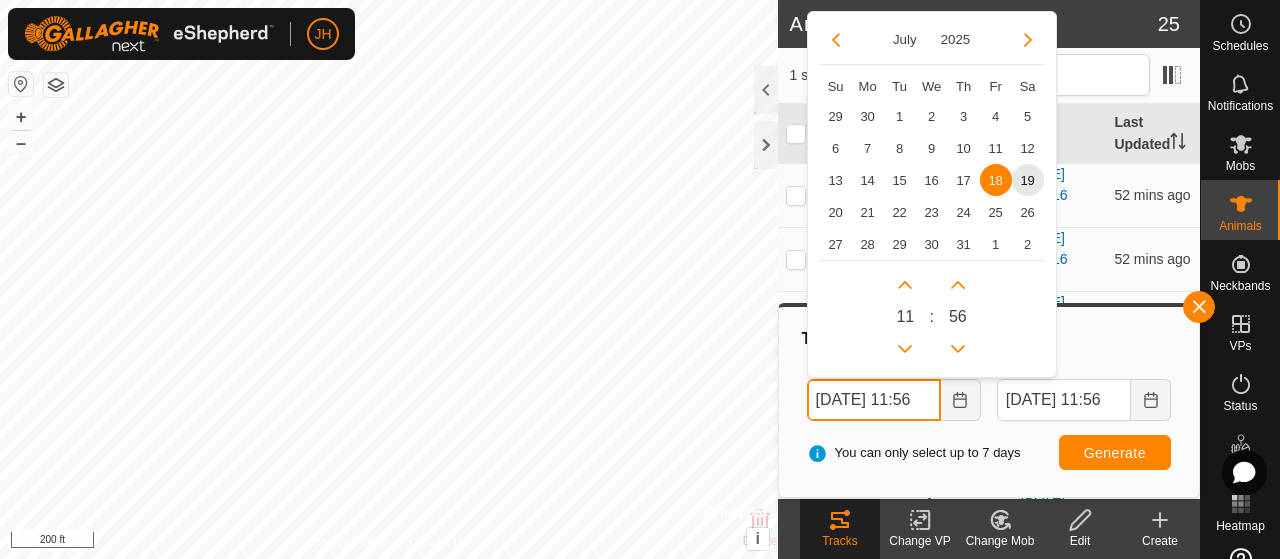 click on "[DATE] 11:56" at bounding box center (874, 400) 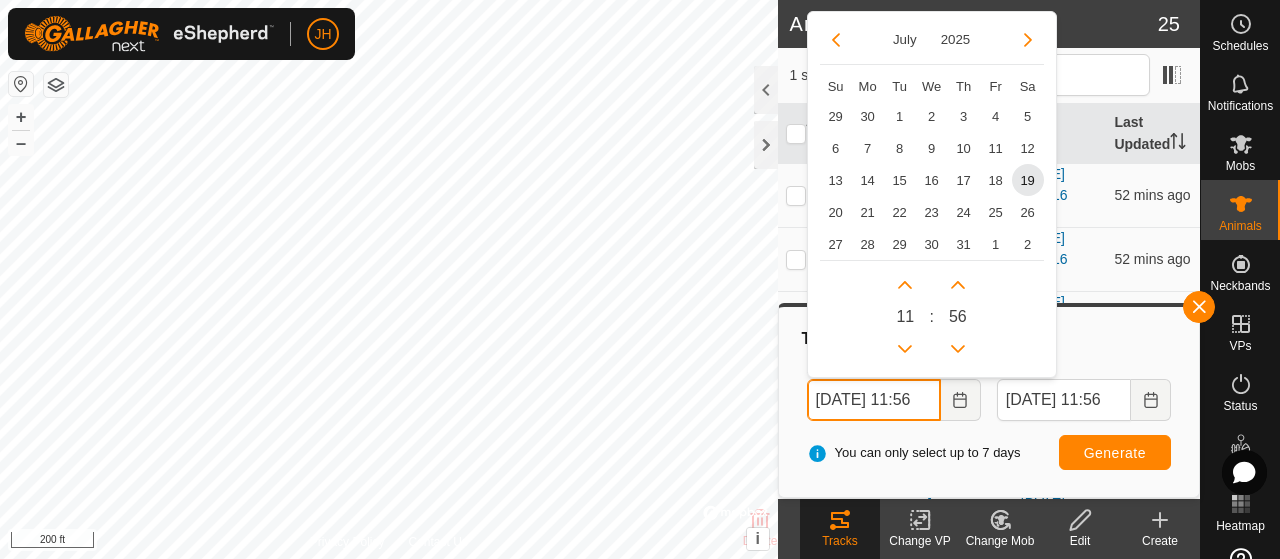 scroll, scrollTop: 0, scrollLeft: 0, axis: both 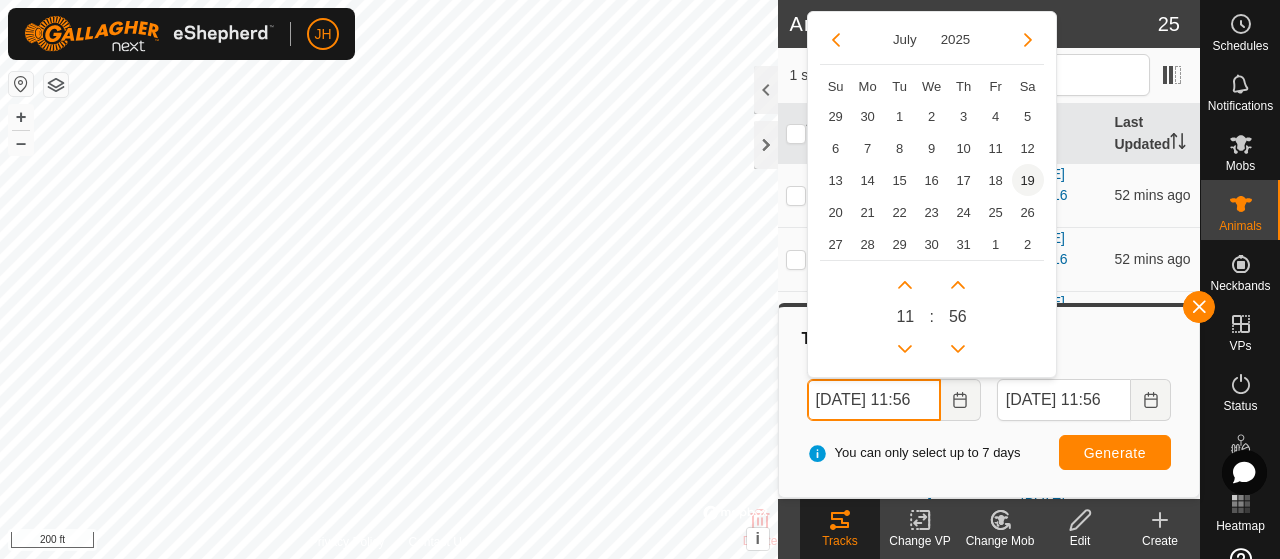 type on "[DATE] 11:56" 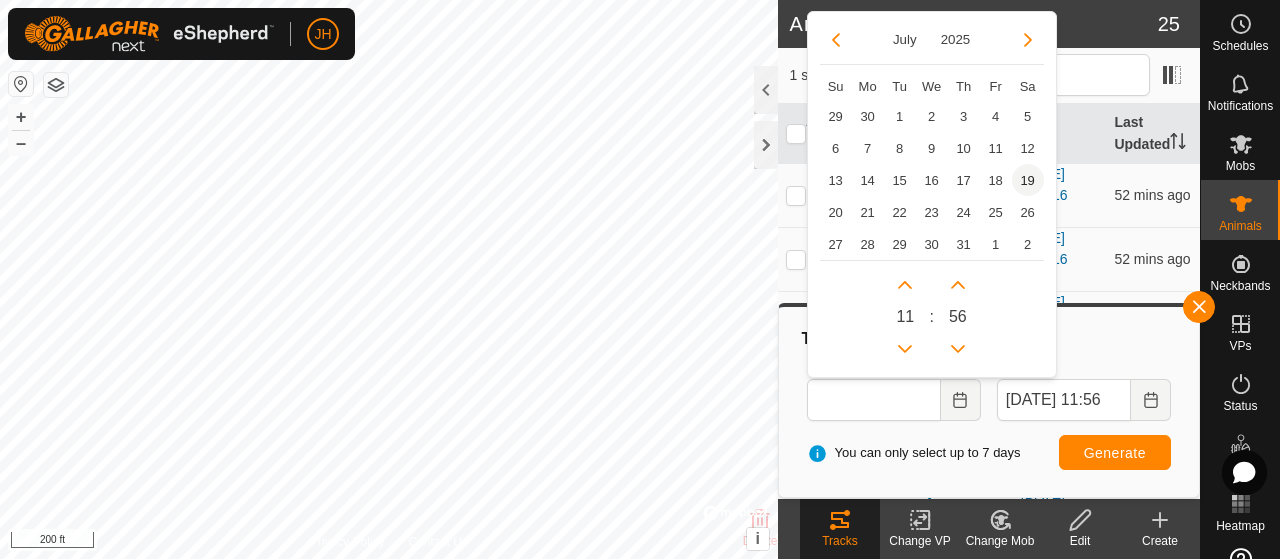 click on "19" at bounding box center (1028, 180) 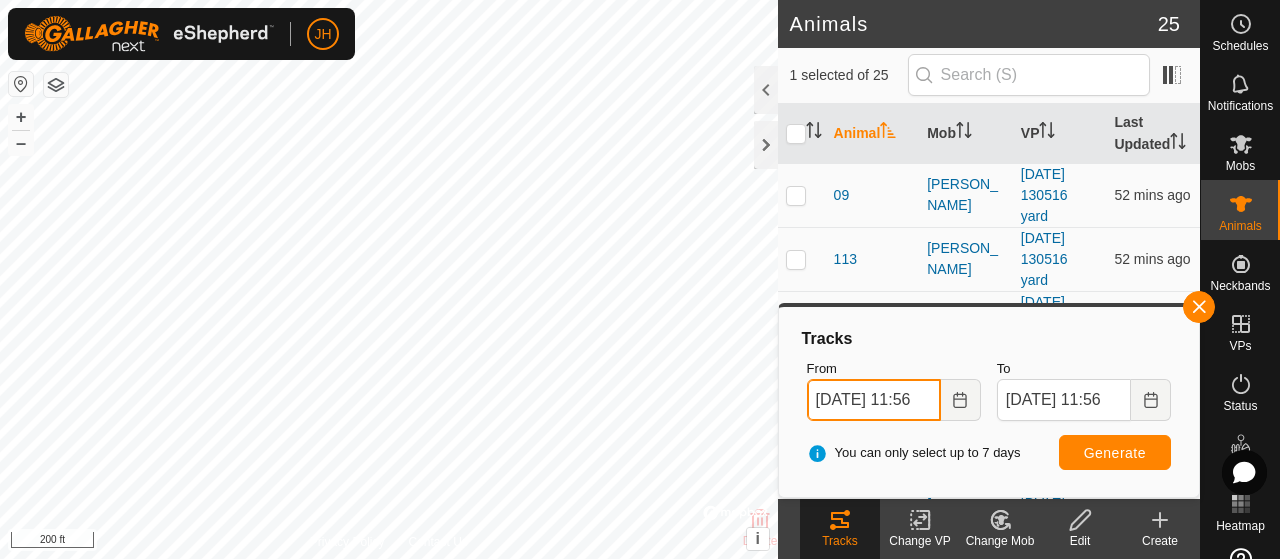scroll, scrollTop: 0, scrollLeft: 13, axis: horizontal 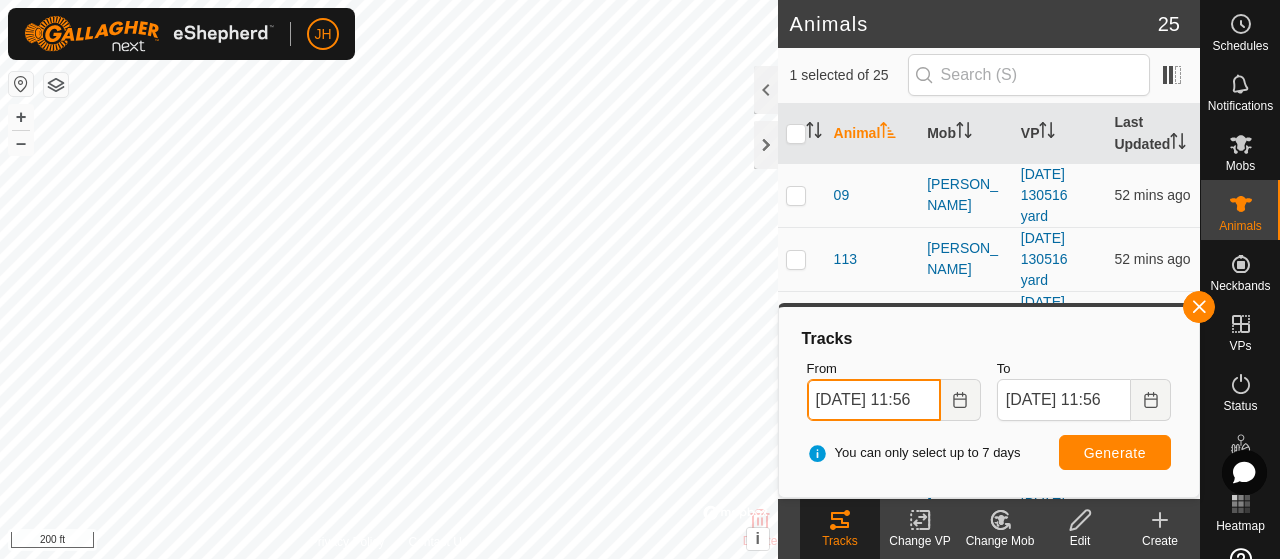 drag, startPoint x: 931, startPoint y: 400, endPoint x: 896, endPoint y: 402, distance: 35.057095 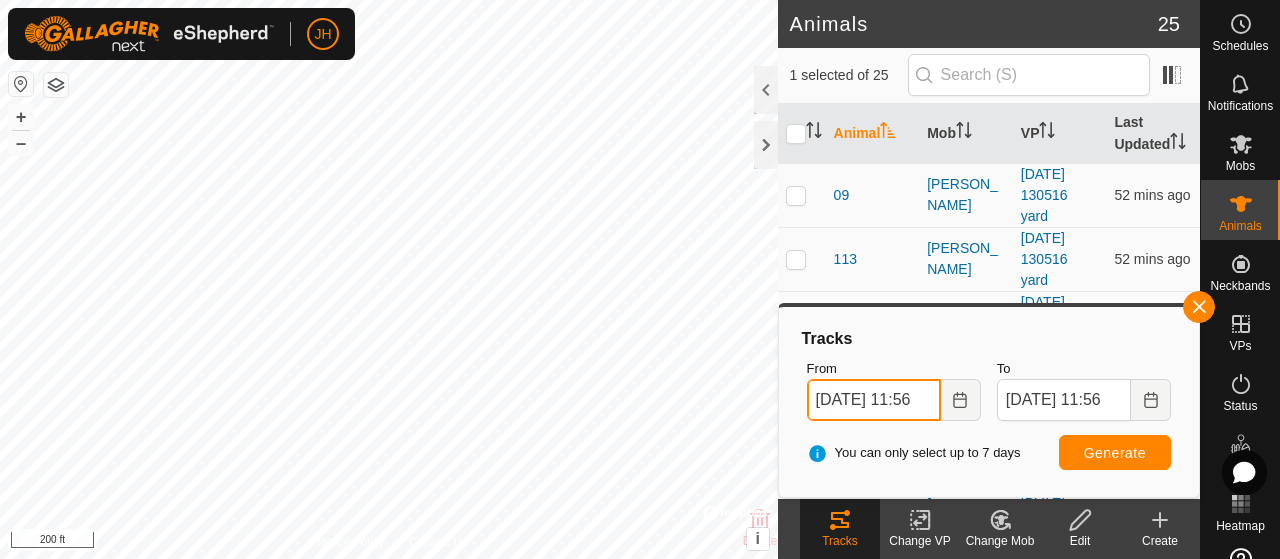 click on "[DATE] 11:56" at bounding box center [874, 400] 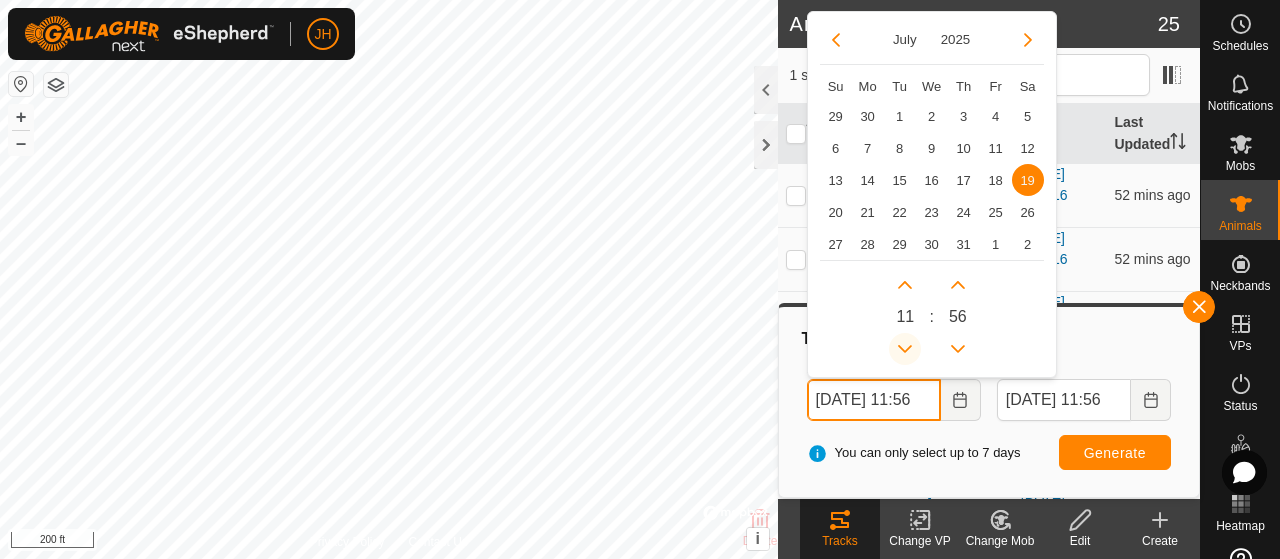 click at bounding box center [905, 349] 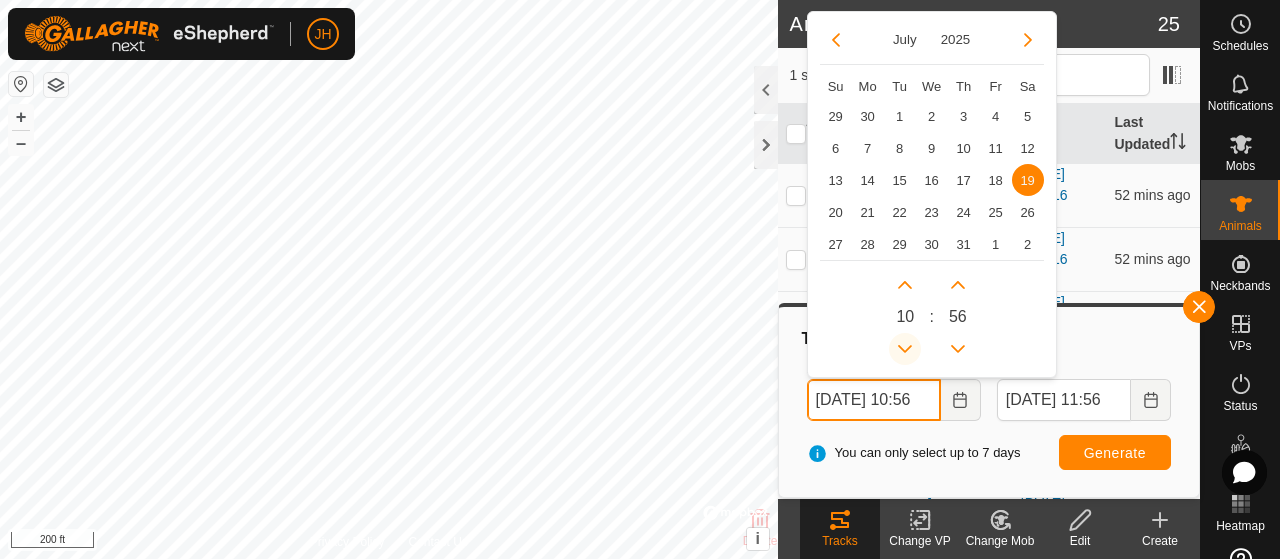 click at bounding box center [905, 349] 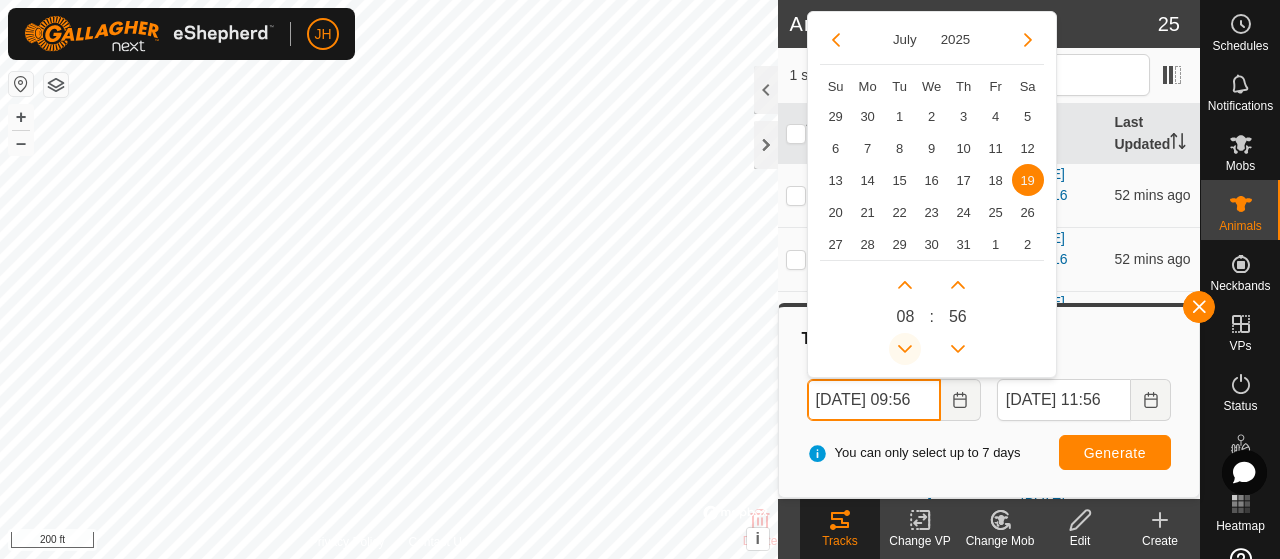 click at bounding box center (905, 349) 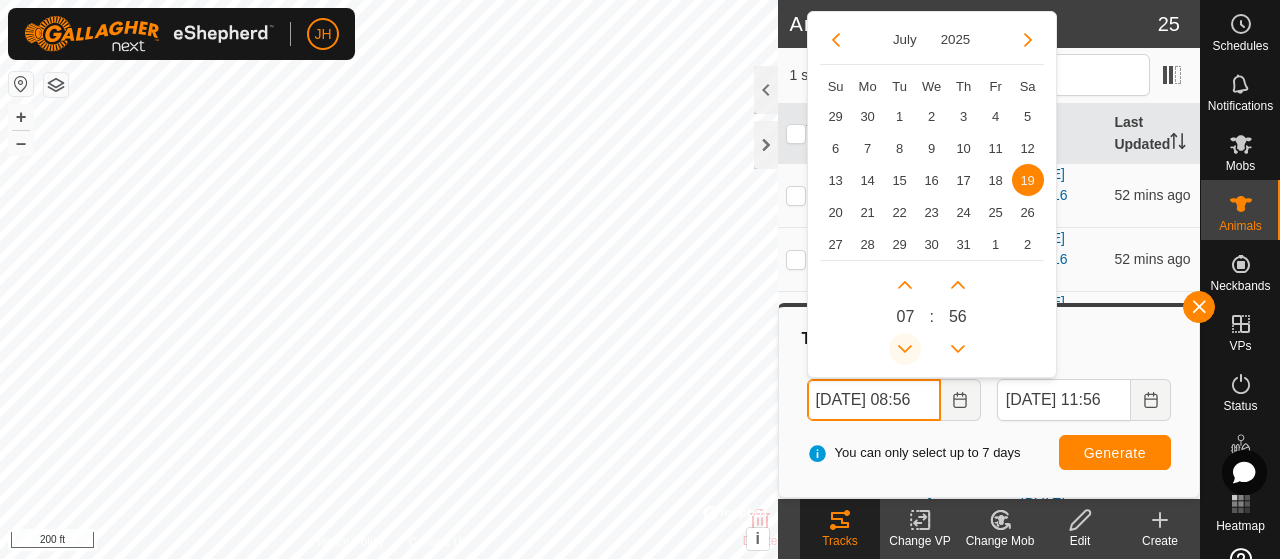 click at bounding box center [907, 355] 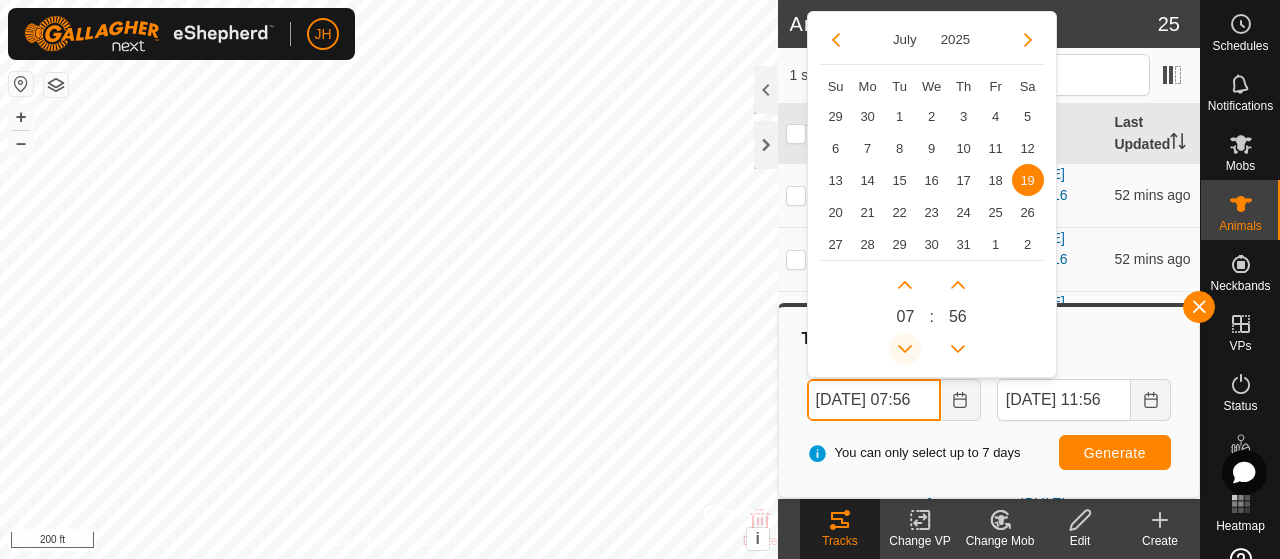 click at bounding box center [905, 349] 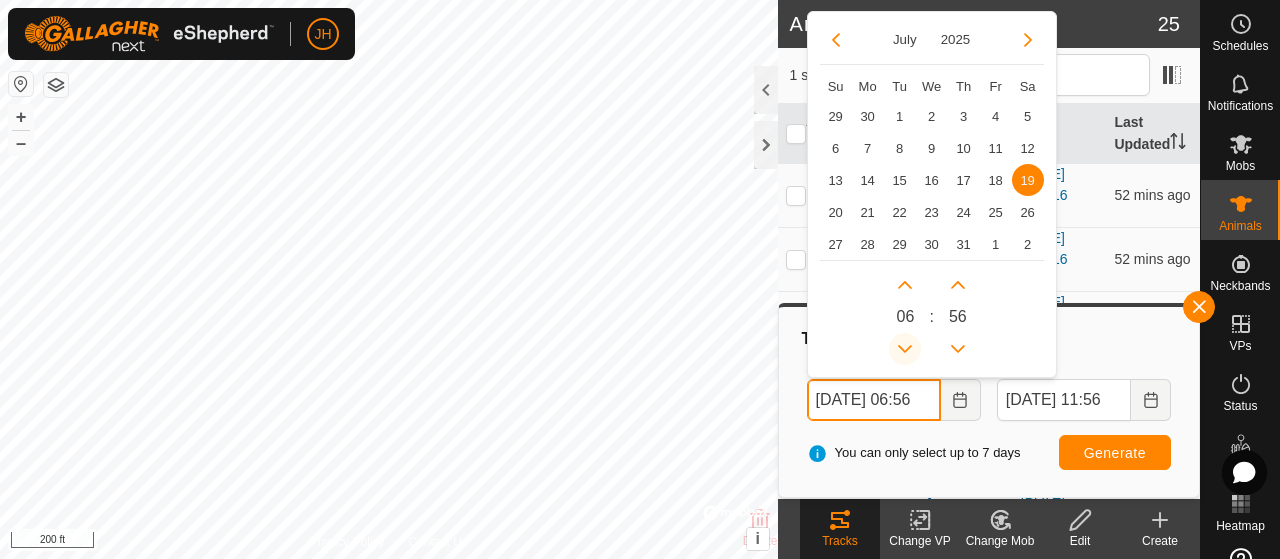 click 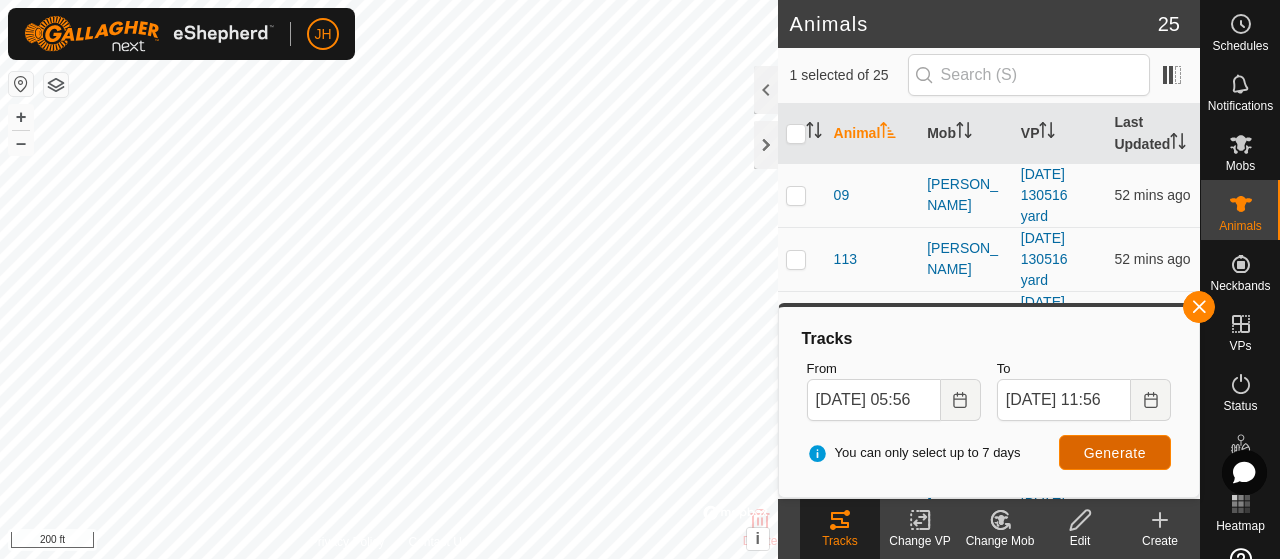 click on "Generate" at bounding box center (1115, 453) 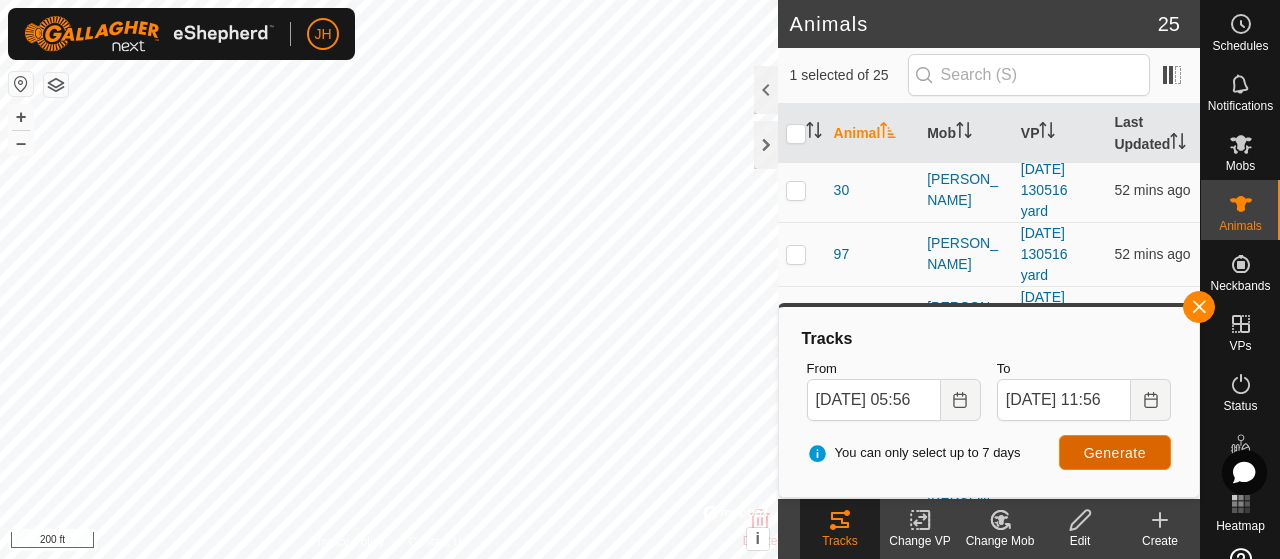 scroll, scrollTop: 200, scrollLeft: 0, axis: vertical 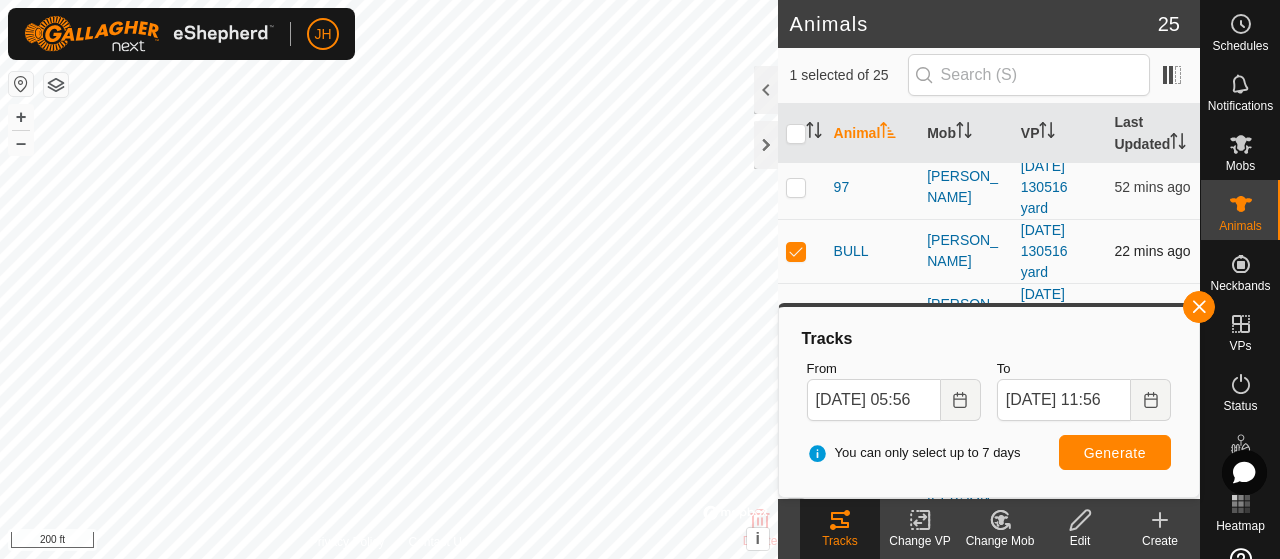 click at bounding box center [802, 251] 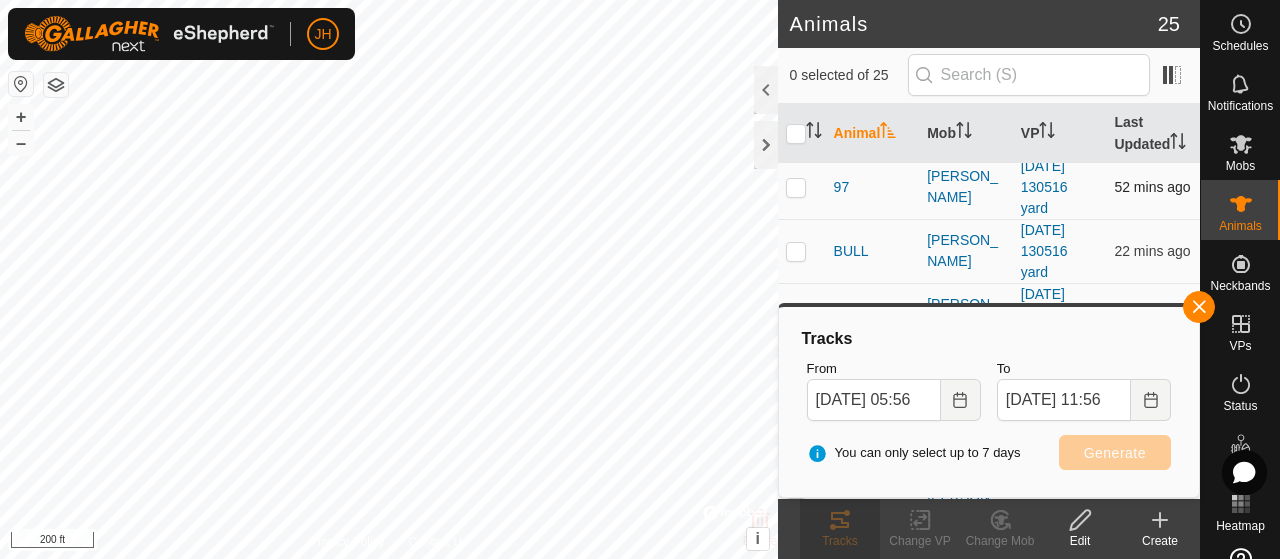 click at bounding box center [796, 187] 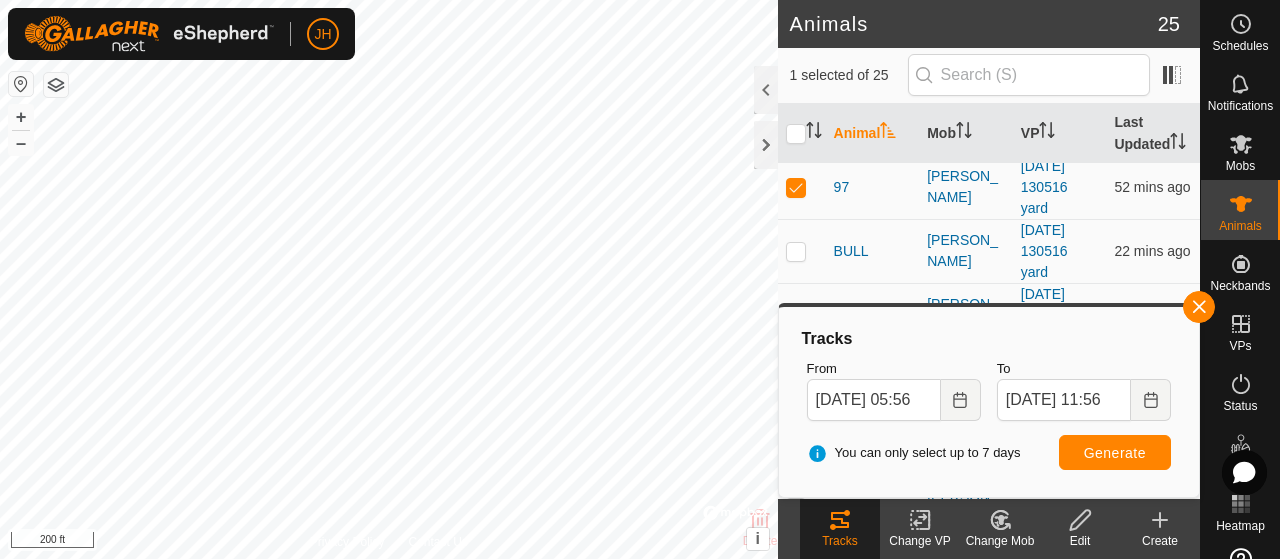 click on "You can only select up to 7 days Generate" at bounding box center [989, 453] 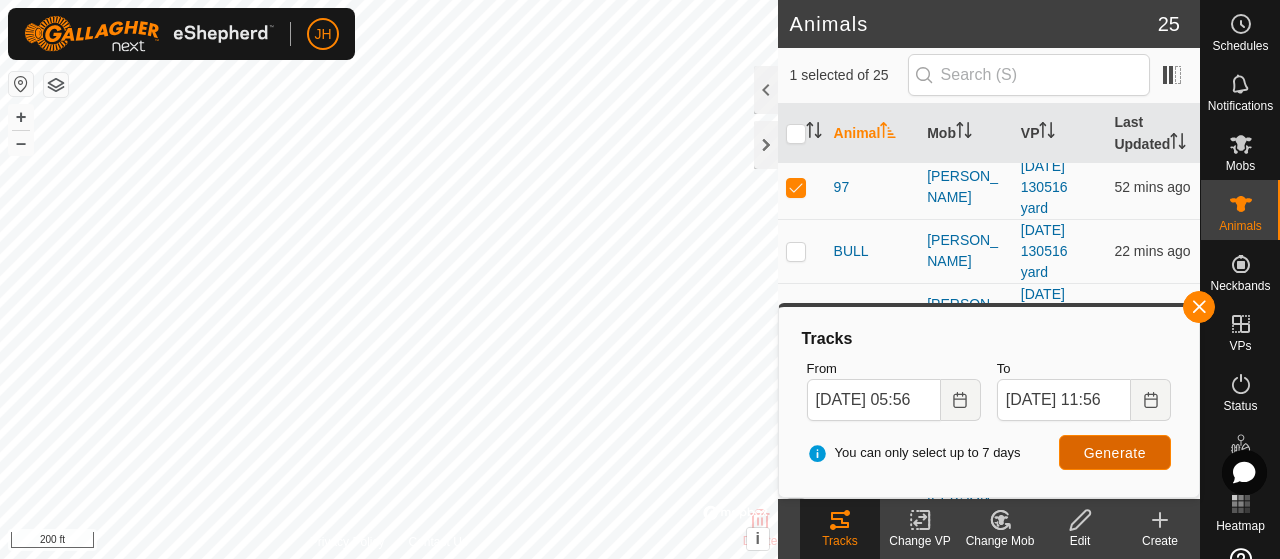 click on "Generate" at bounding box center (1115, 453) 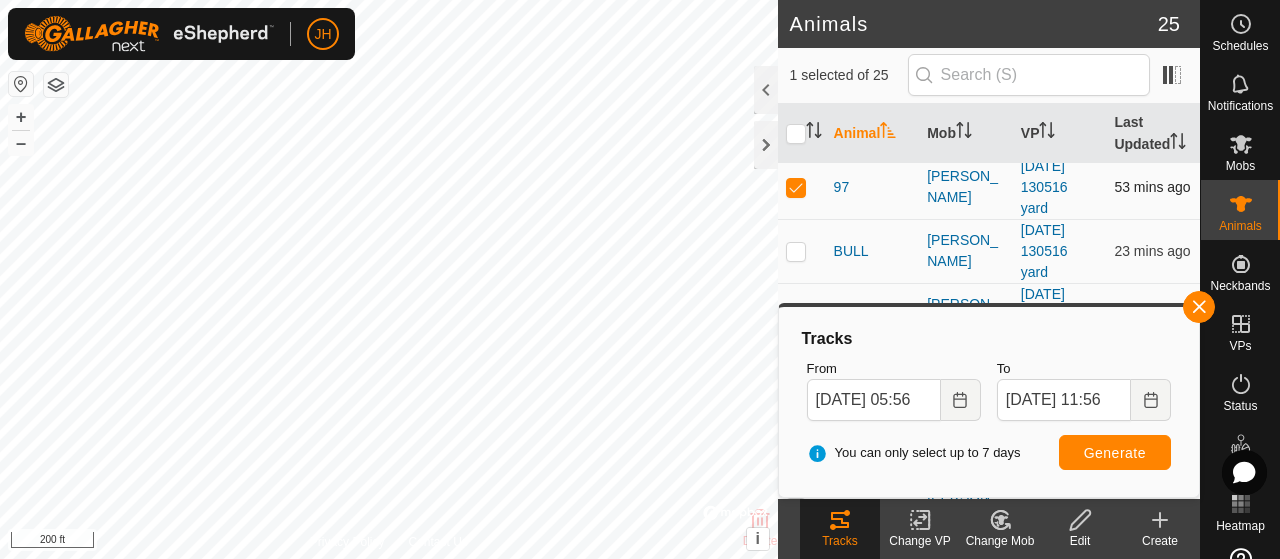 click at bounding box center (796, 187) 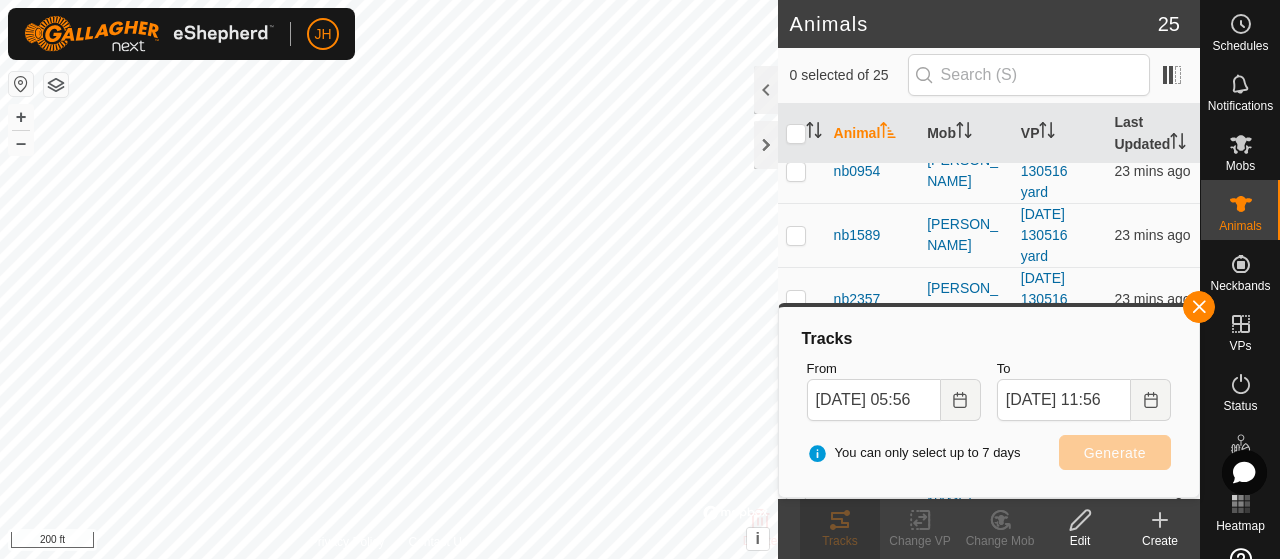 scroll, scrollTop: 400, scrollLeft: 0, axis: vertical 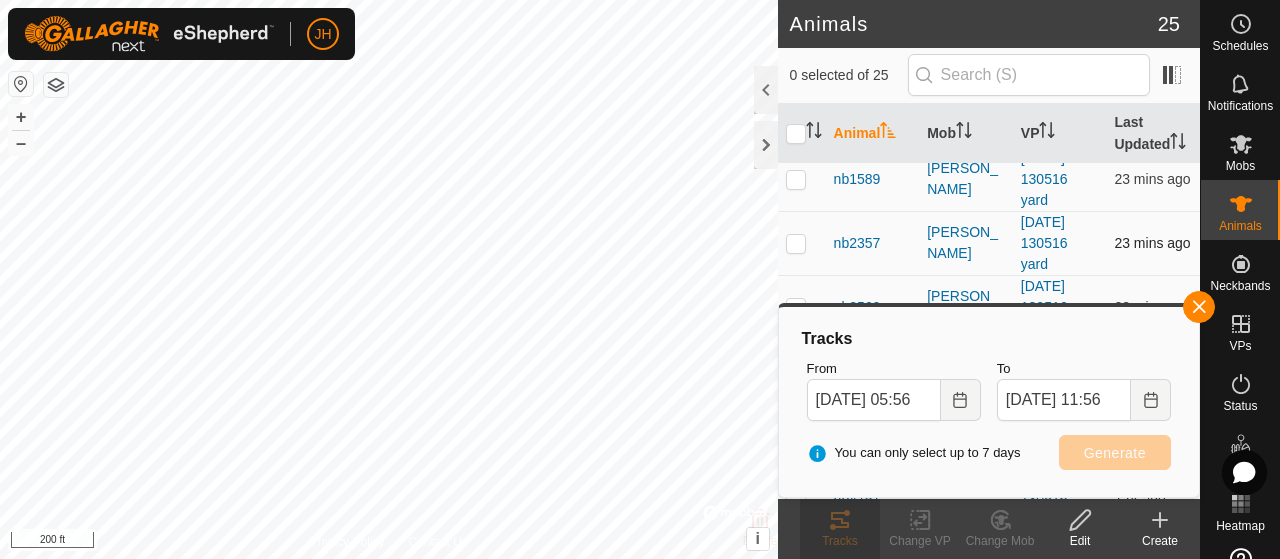 click at bounding box center (796, 243) 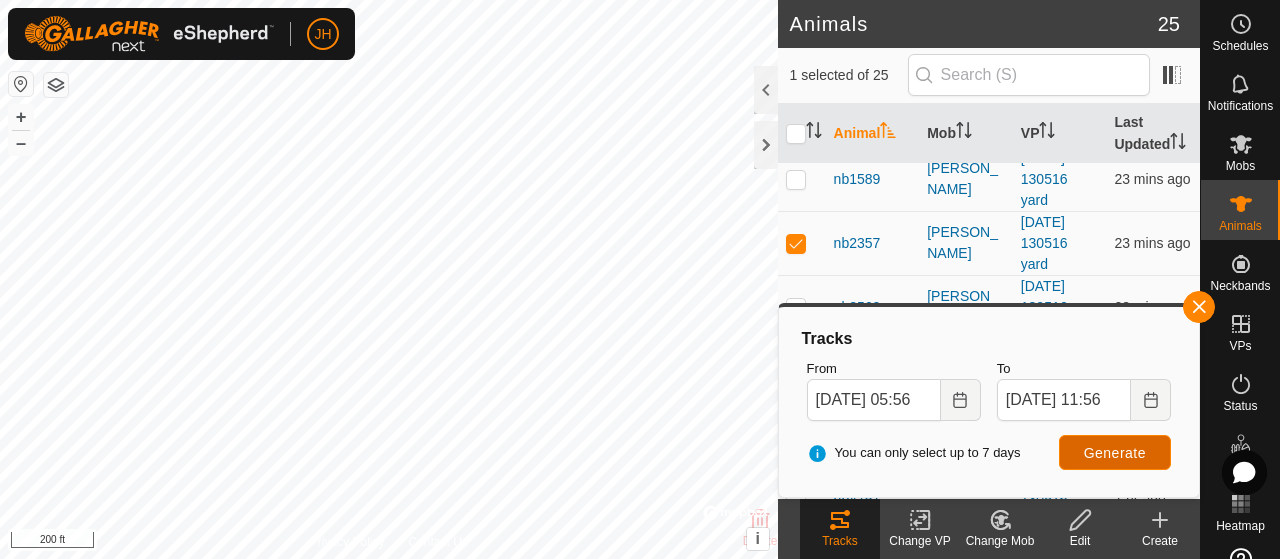 click on "Generate" at bounding box center (1115, 453) 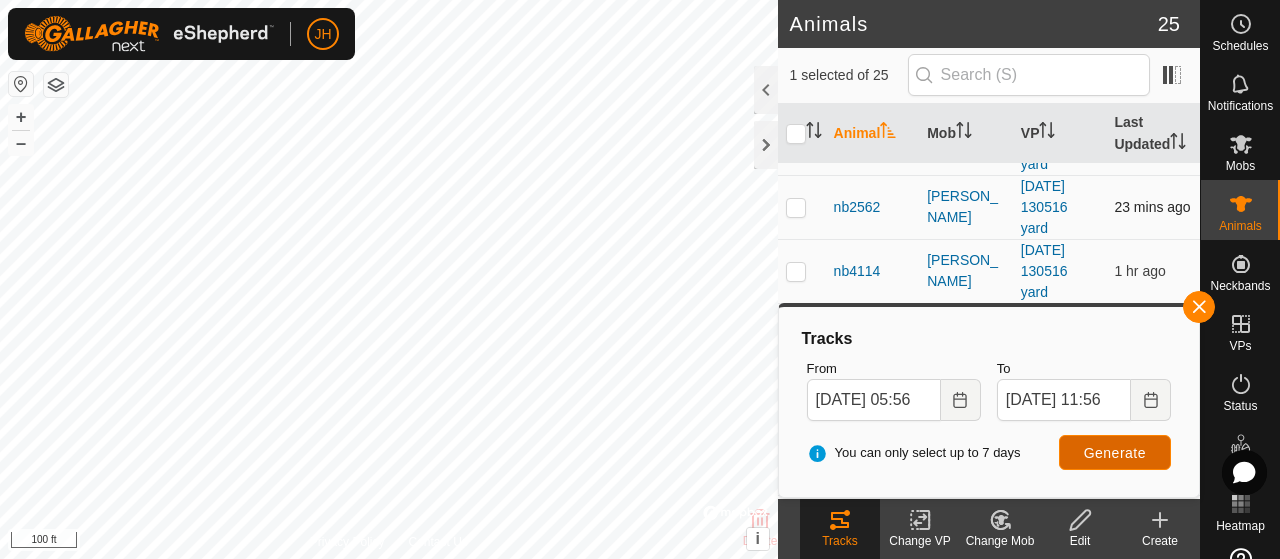scroll, scrollTop: 400, scrollLeft: 0, axis: vertical 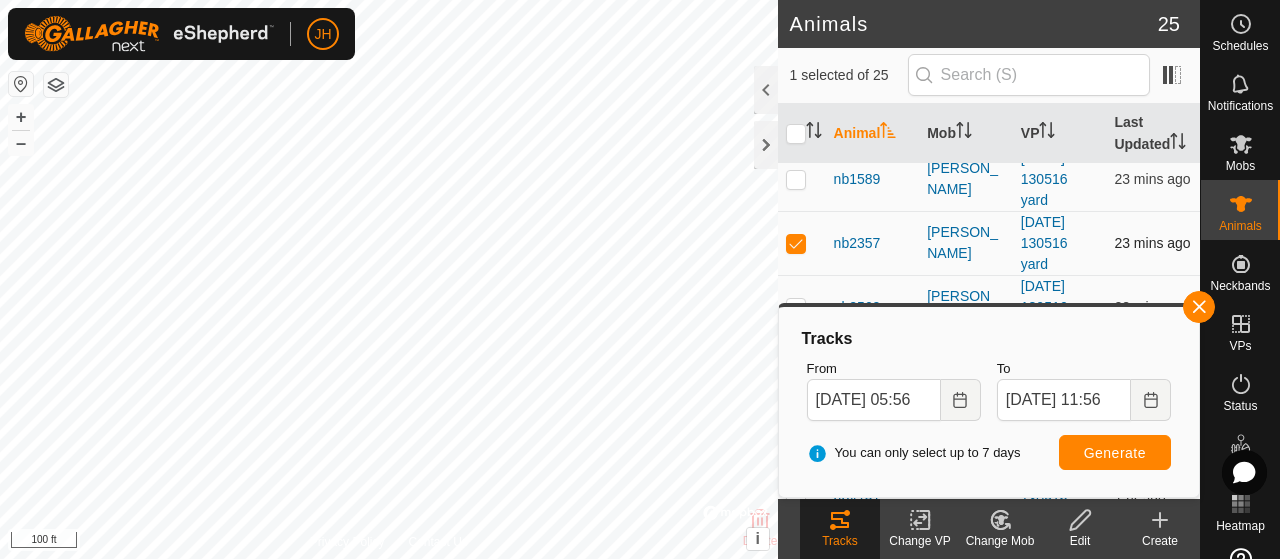 click at bounding box center (796, 243) 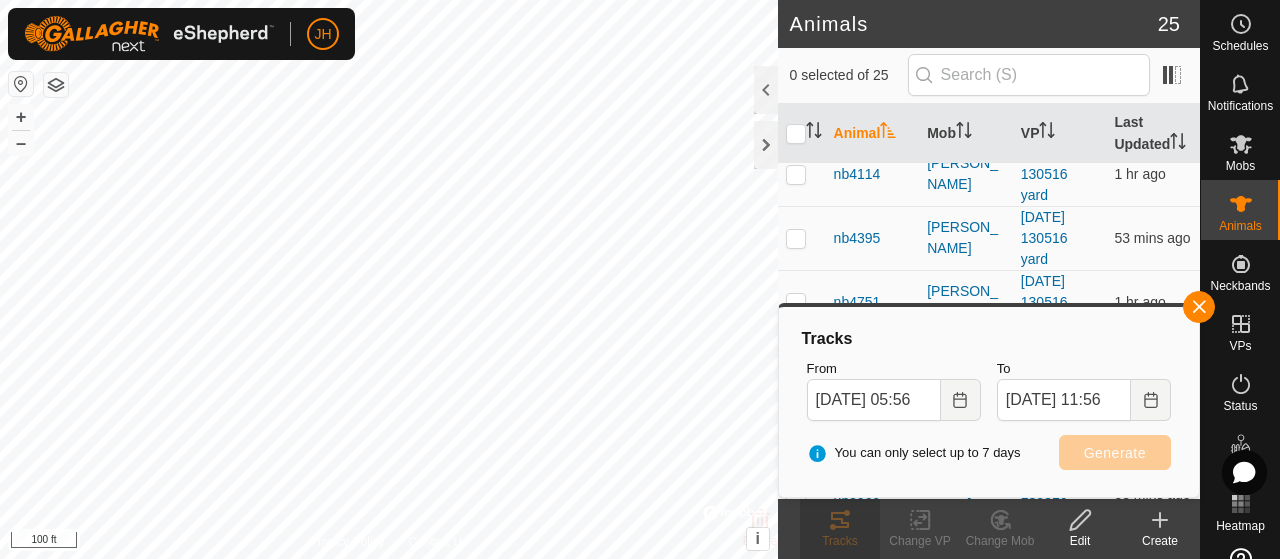 scroll, scrollTop: 600, scrollLeft: 0, axis: vertical 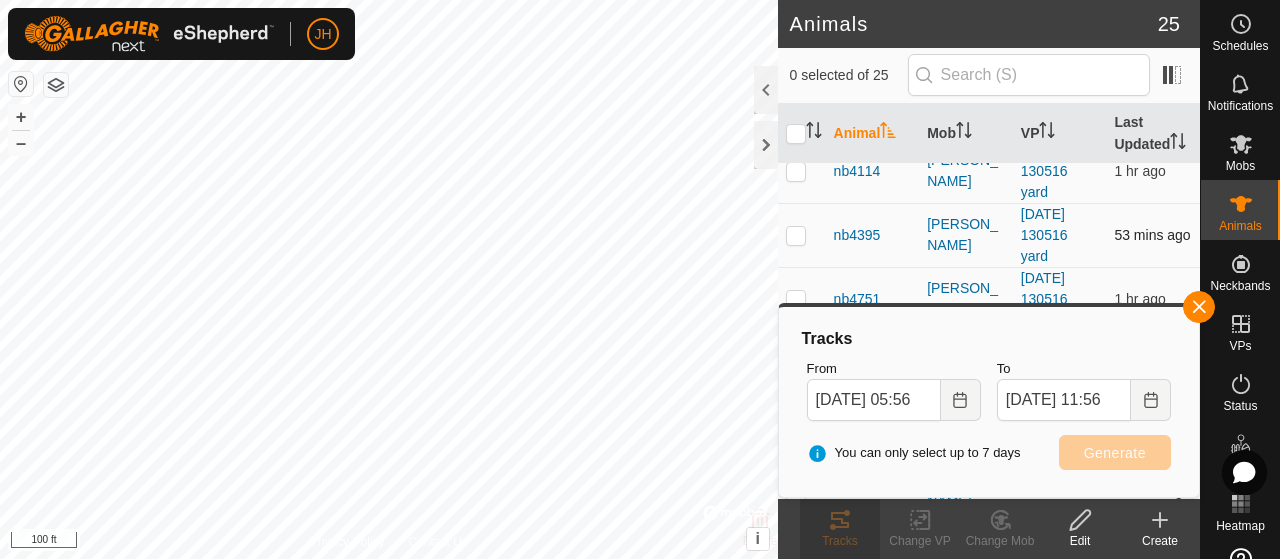click at bounding box center (796, 235) 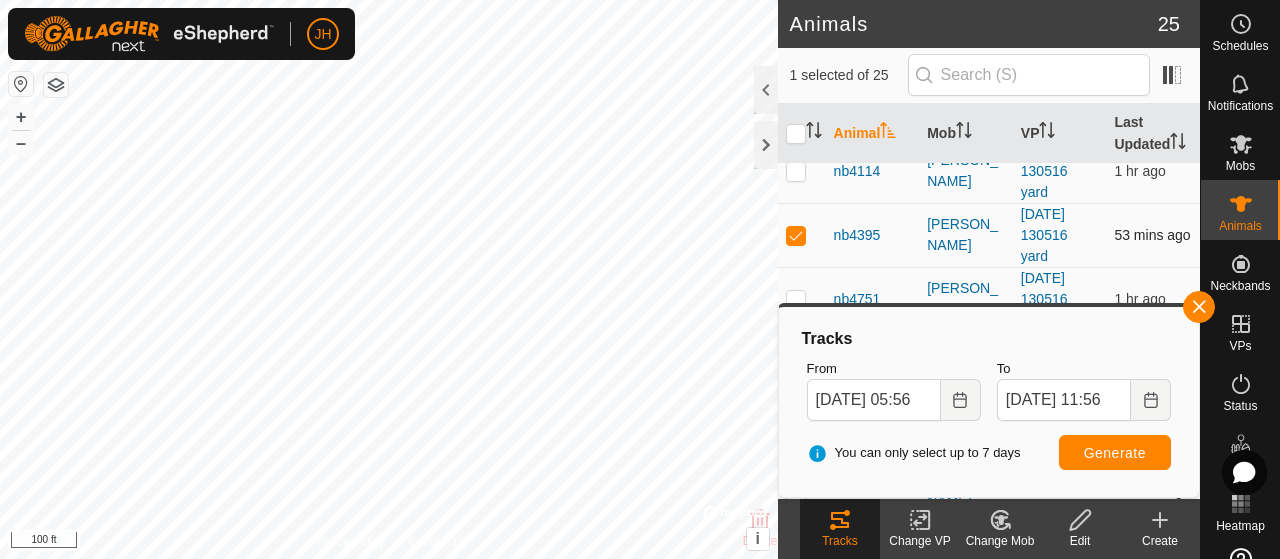 click at bounding box center (796, 235) 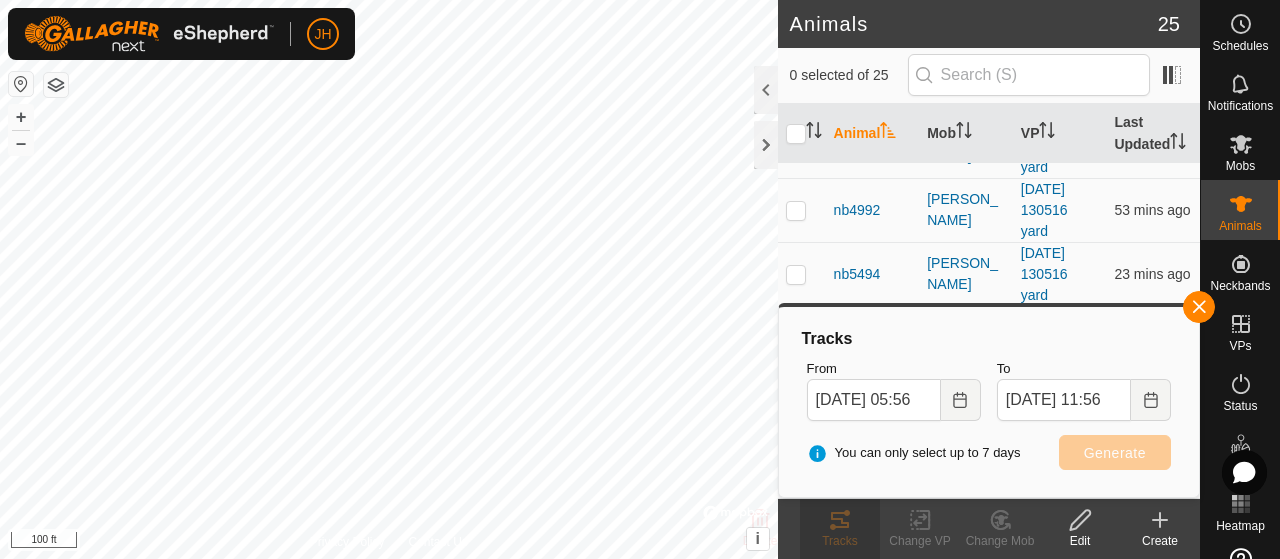 scroll, scrollTop: 800, scrollLeft: 0, axis: vertical 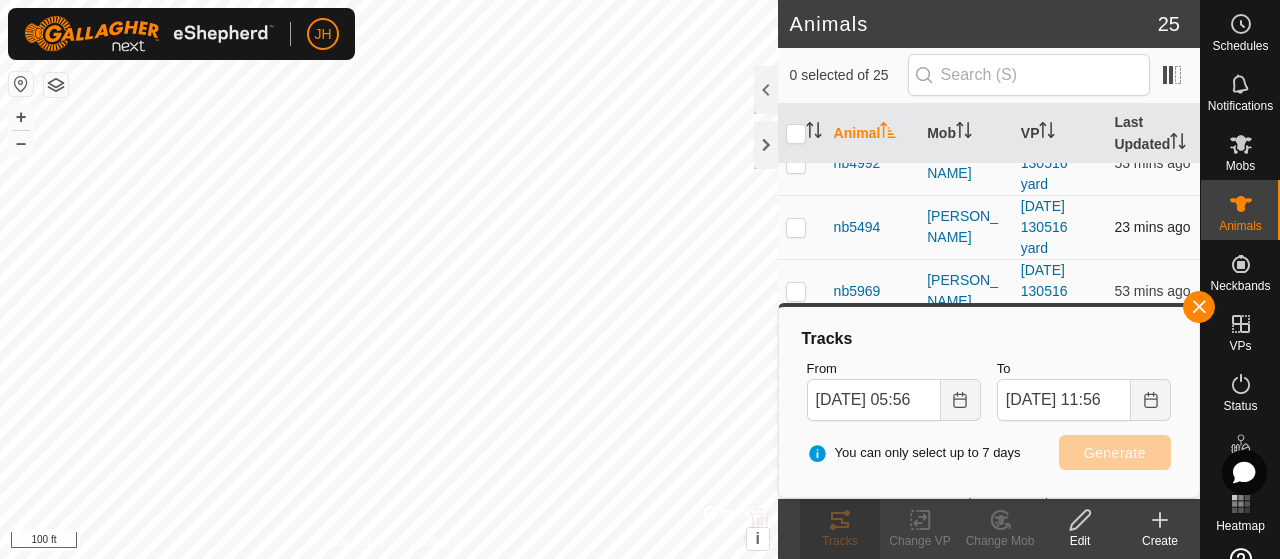 click at bounding box center [796, 227] 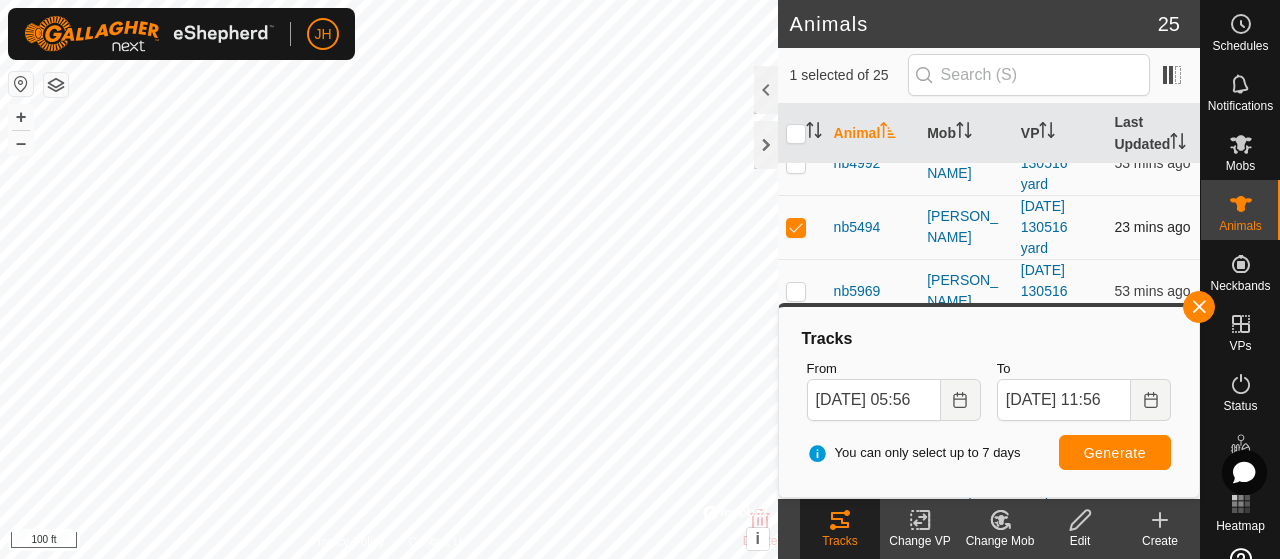 click at bounding box center (796, 227) 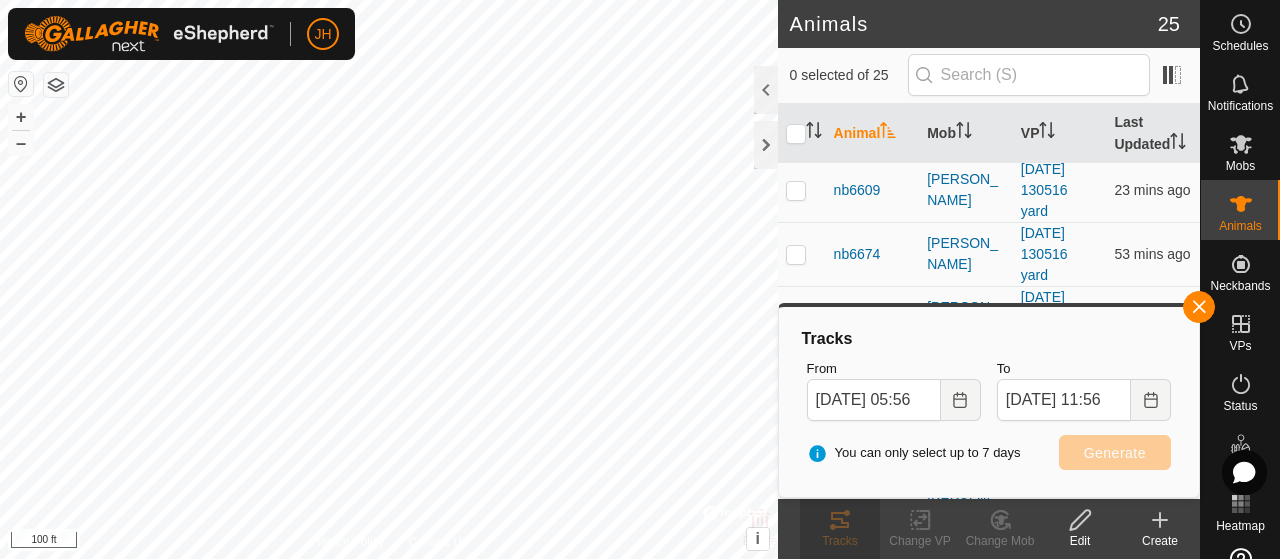 scroll, scrollTop: 1100, scrollLeft: 0, axis: vertical 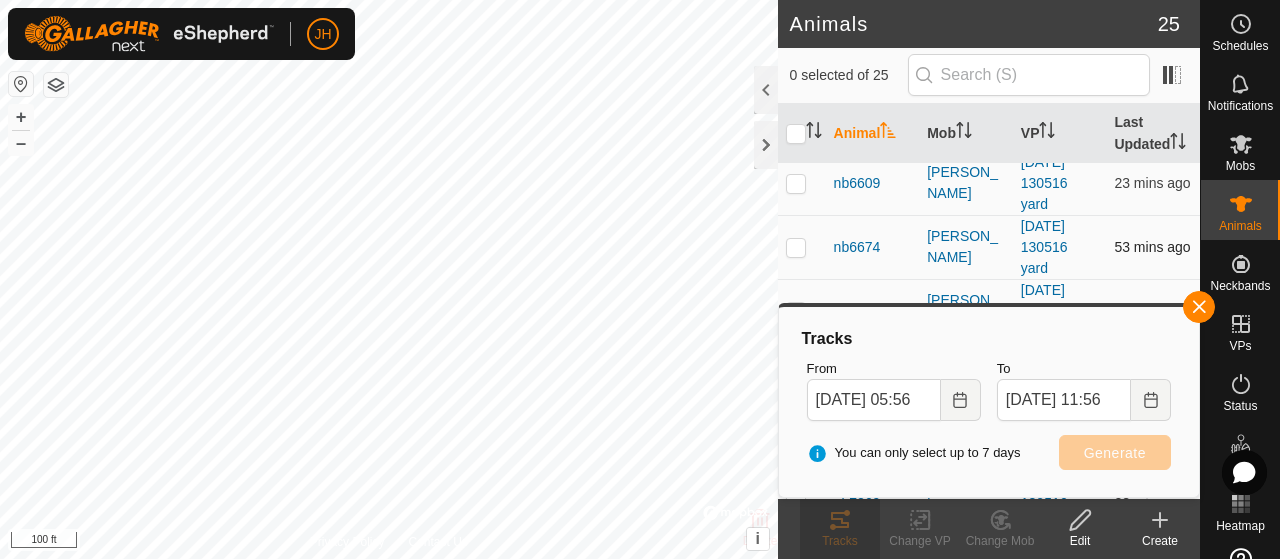 click at bounding box center [796, 247] 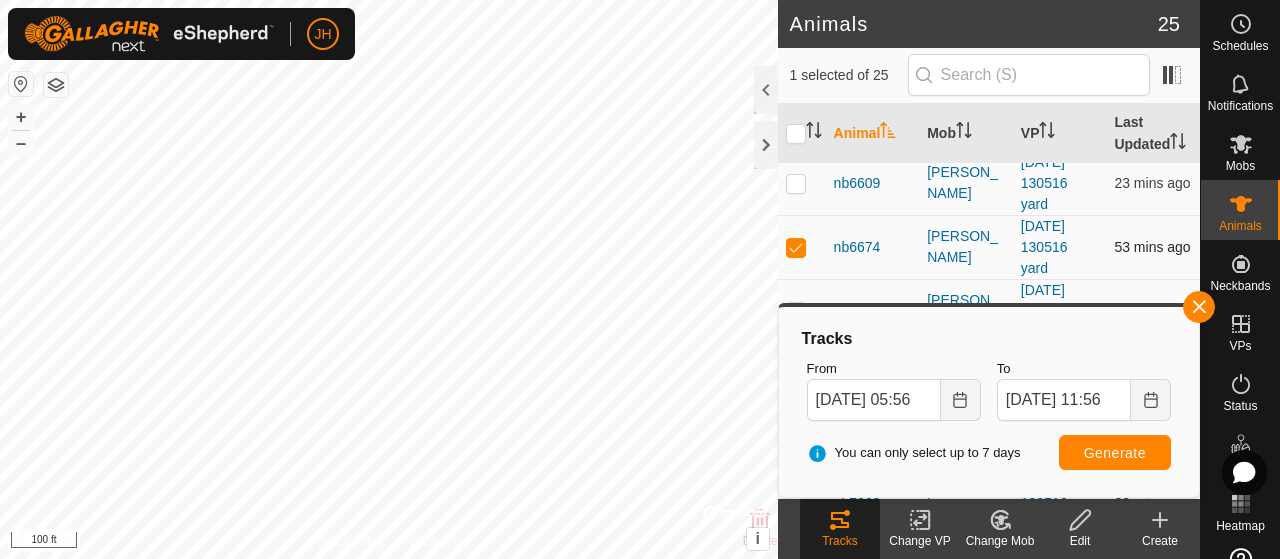 click at bounding box center [796, 247] 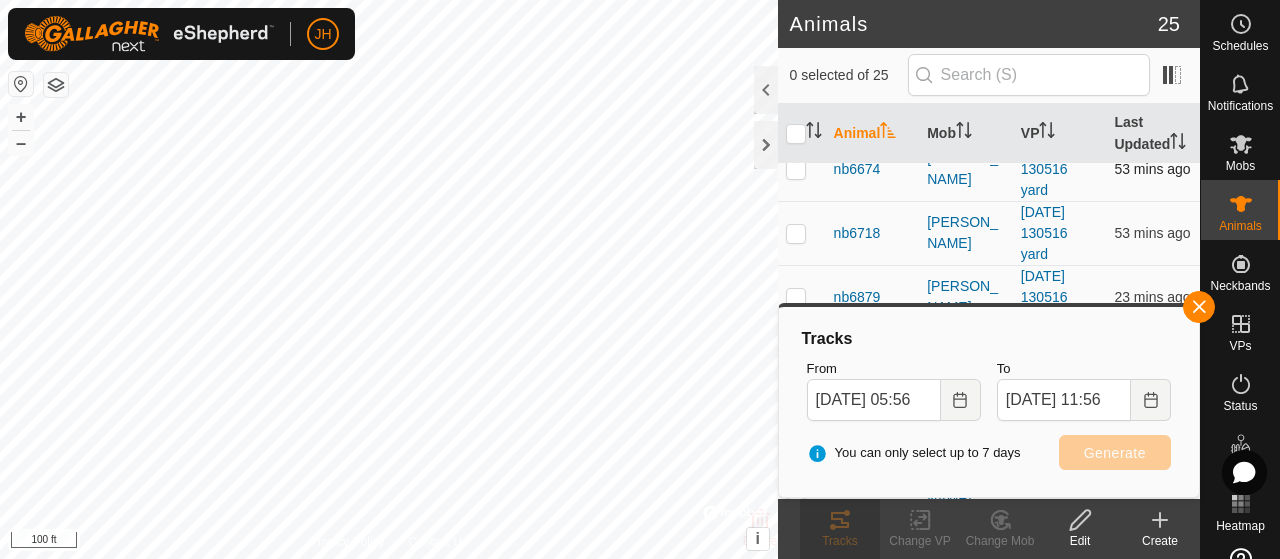 scroll, scrollTop: 1275, scrollLeft: 0, axis: vertical 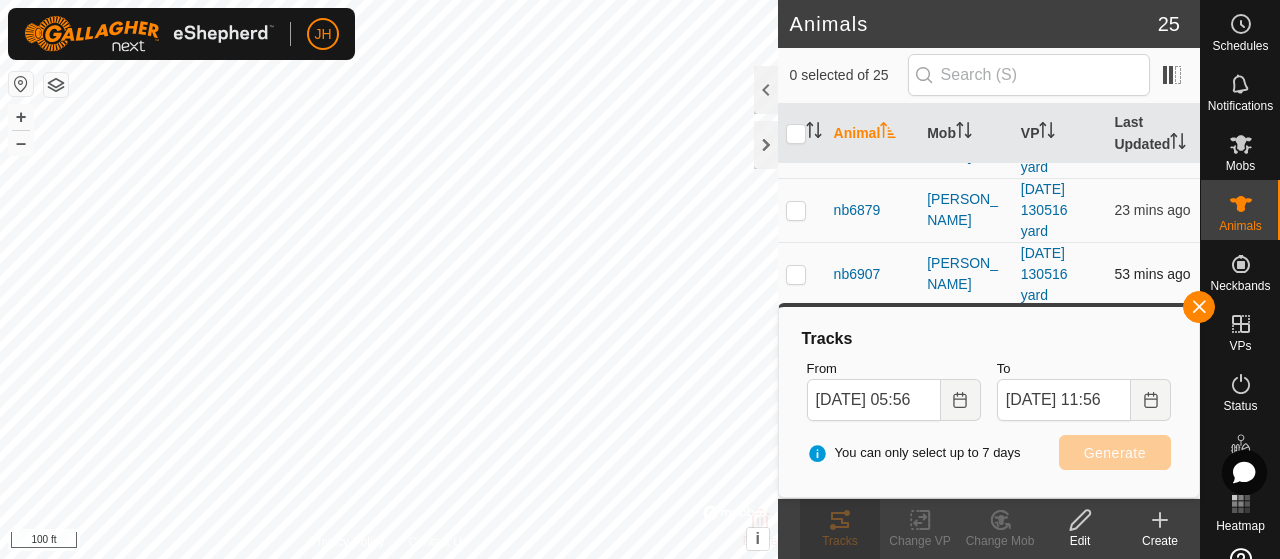 click at bounding box center (796, 274) 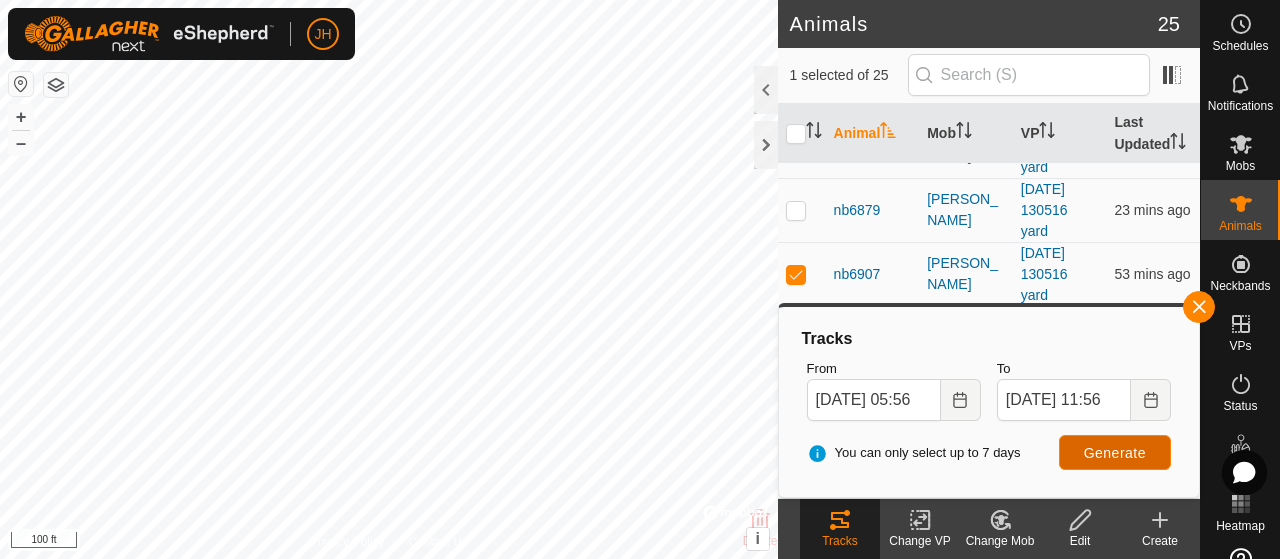 click on "Generate" at bounding box center (1115, 453) 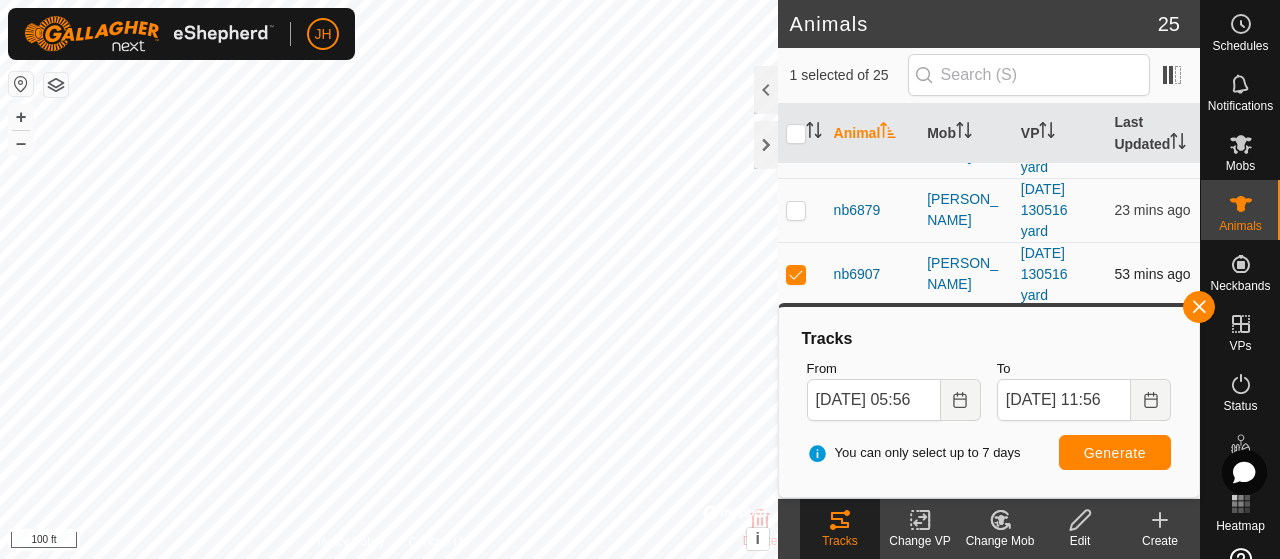 click at bounding box center [796, 274] 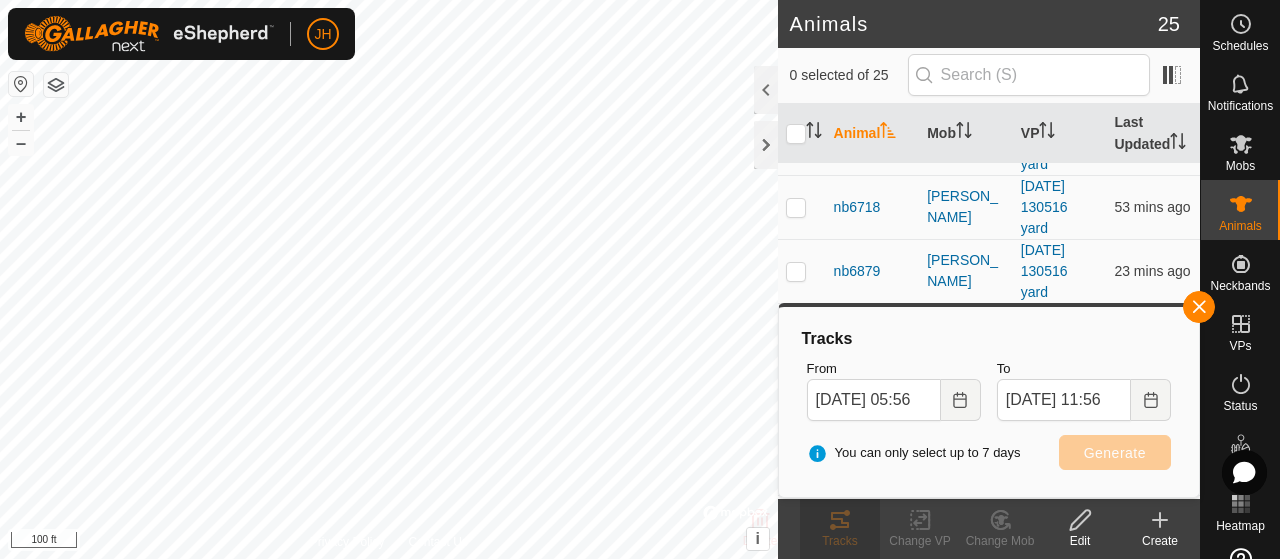 scroll, scrollTop: 1175, scrollLeft: 0, axis: vertical 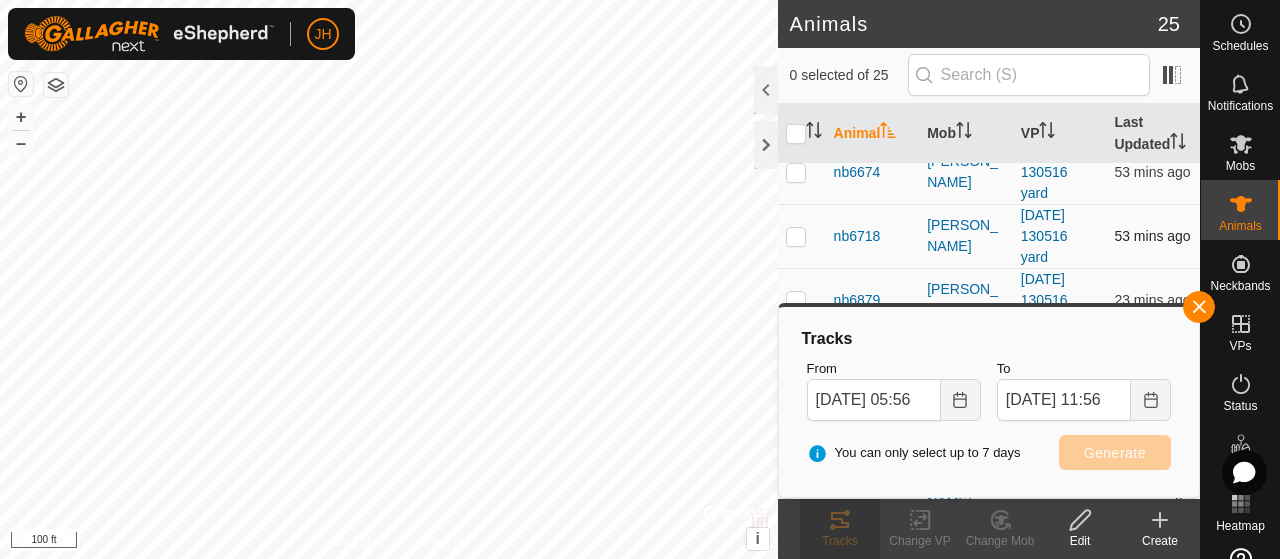 click at bounding box center (796, 236) 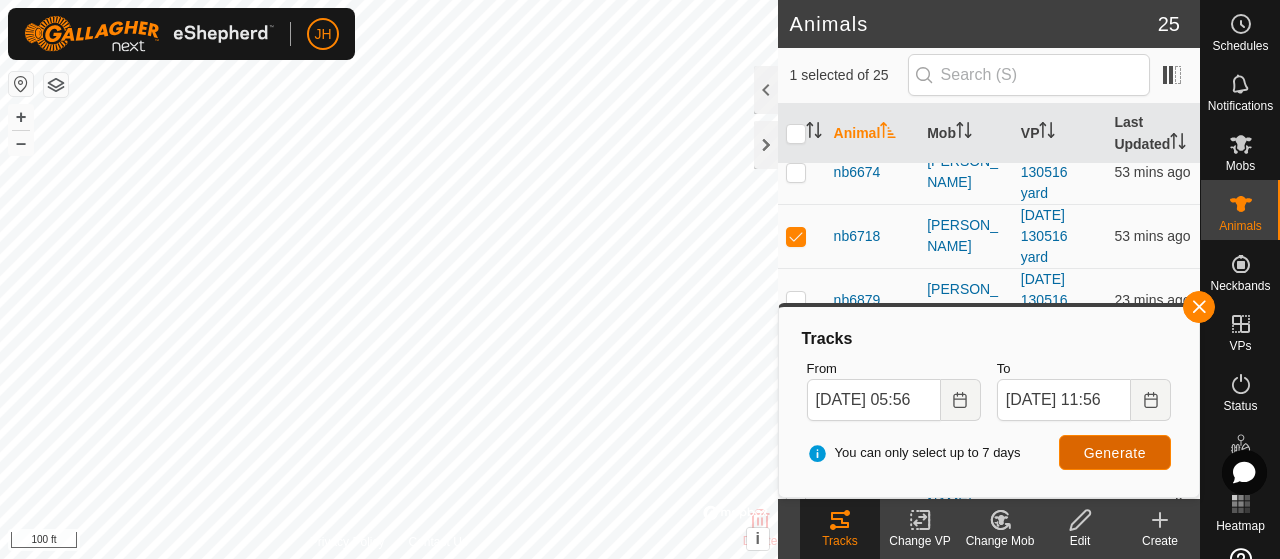 click on "Generate" at bounding box center [1115, 452] 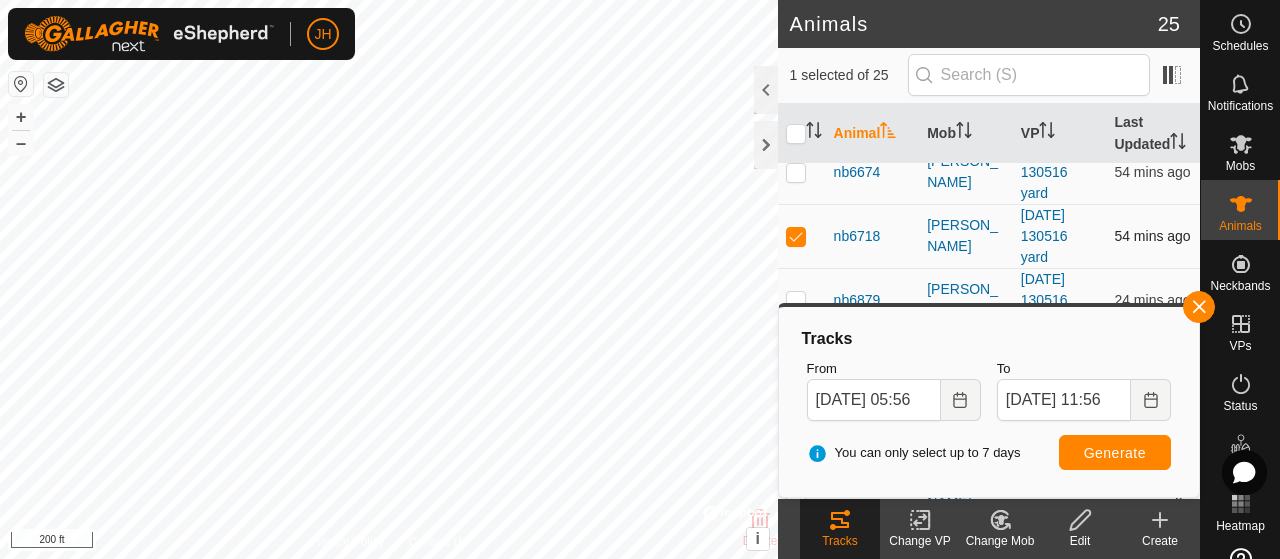 click at bounding box center (796, 236) 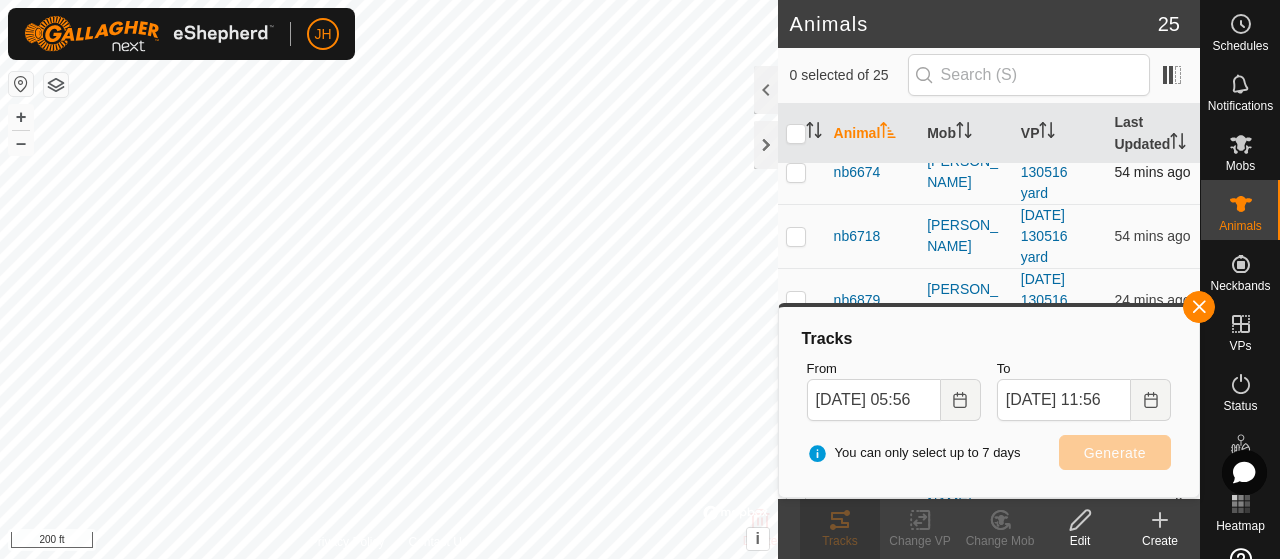 click at bounding box center (796, 172) 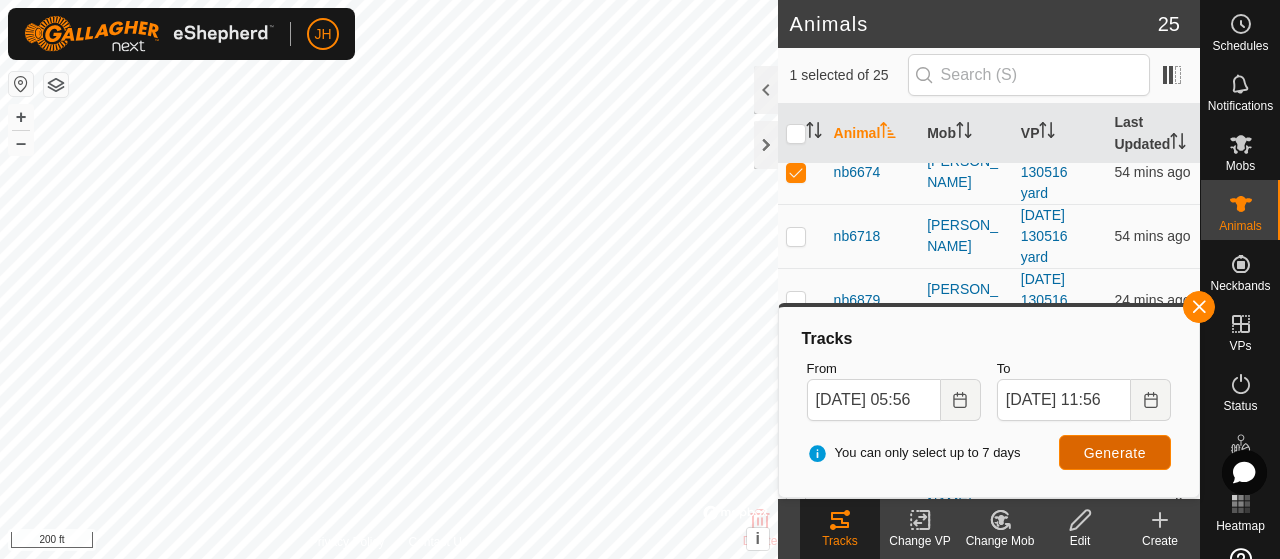 click on "Generate" at bounding box center [1115, 453] 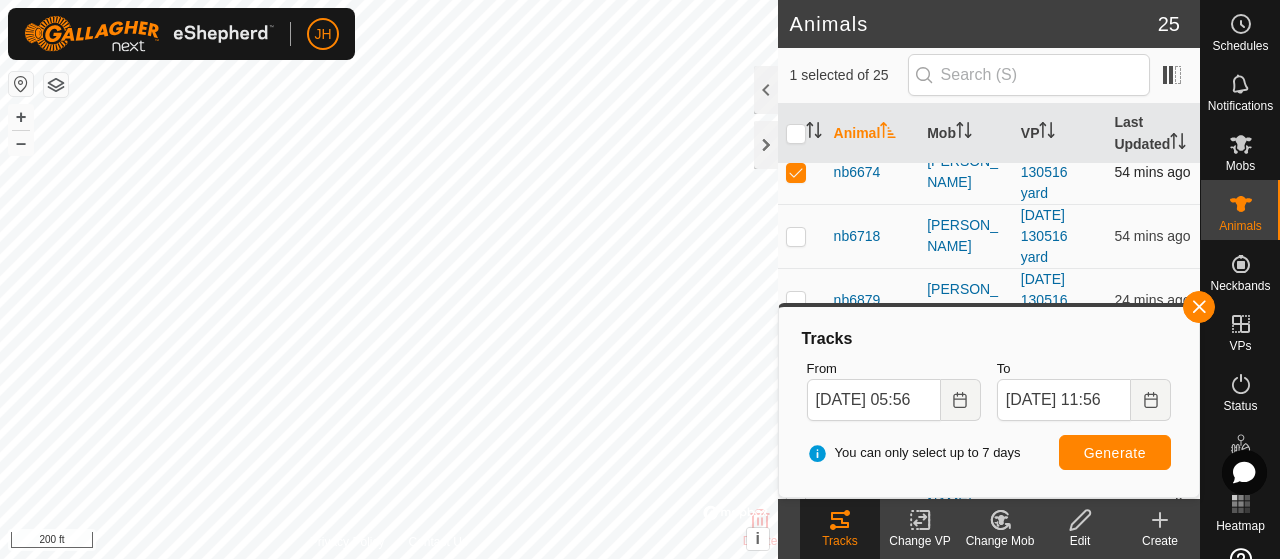 click at bounding box center (802, 172) 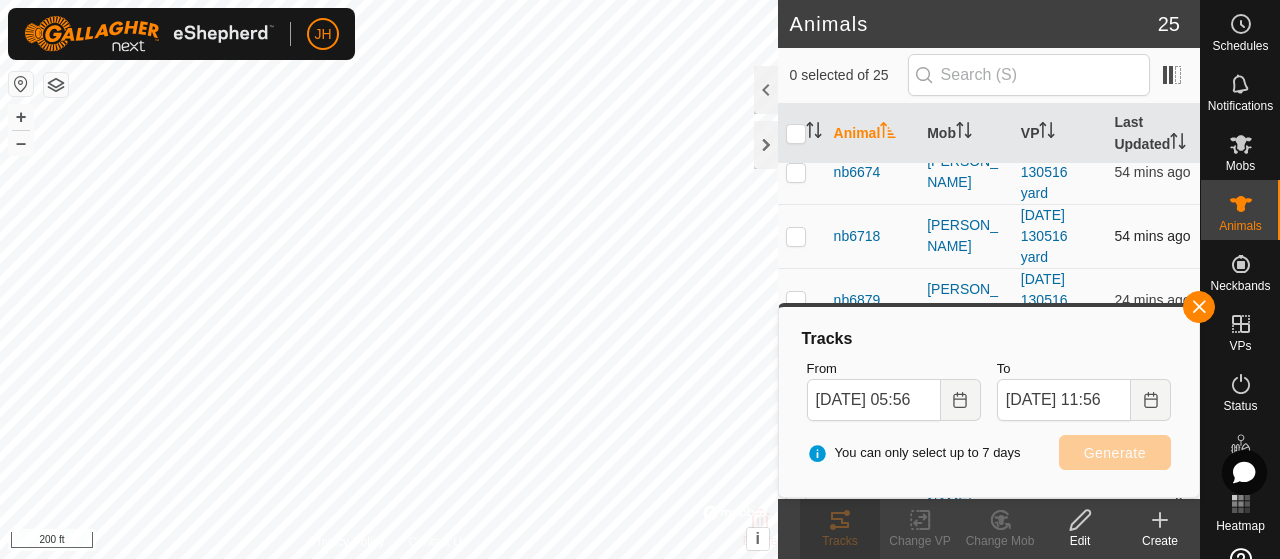 scroll, scrollTop: 1275, scrollLeft: 0, axis: vertical 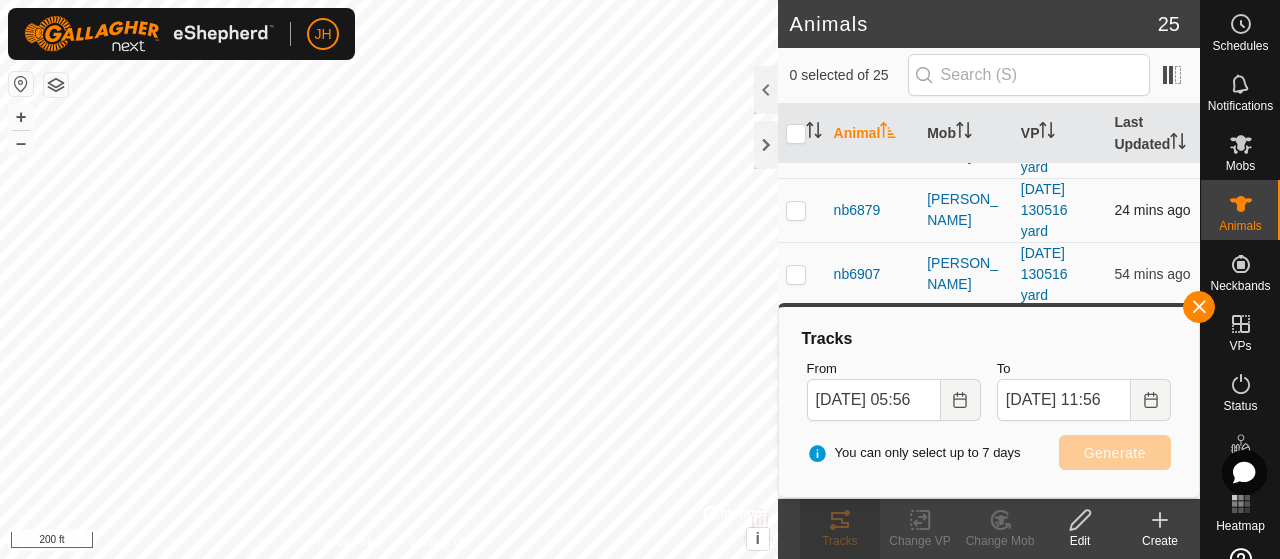 click at bounding box center [796, 210] 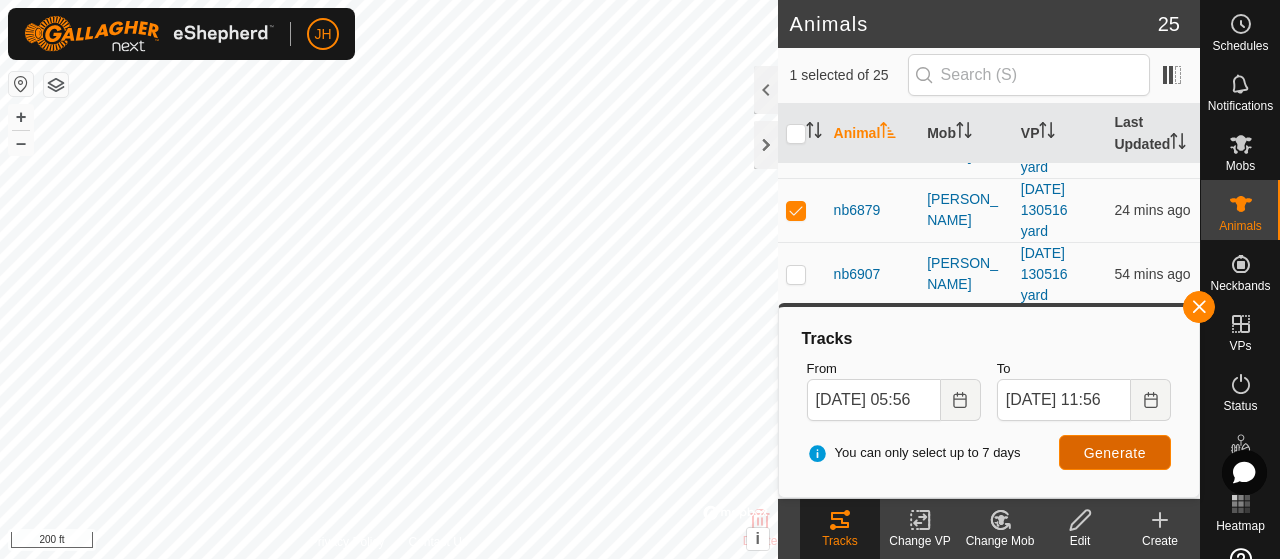 click on "Generate" at bounding box center [1115, 453] 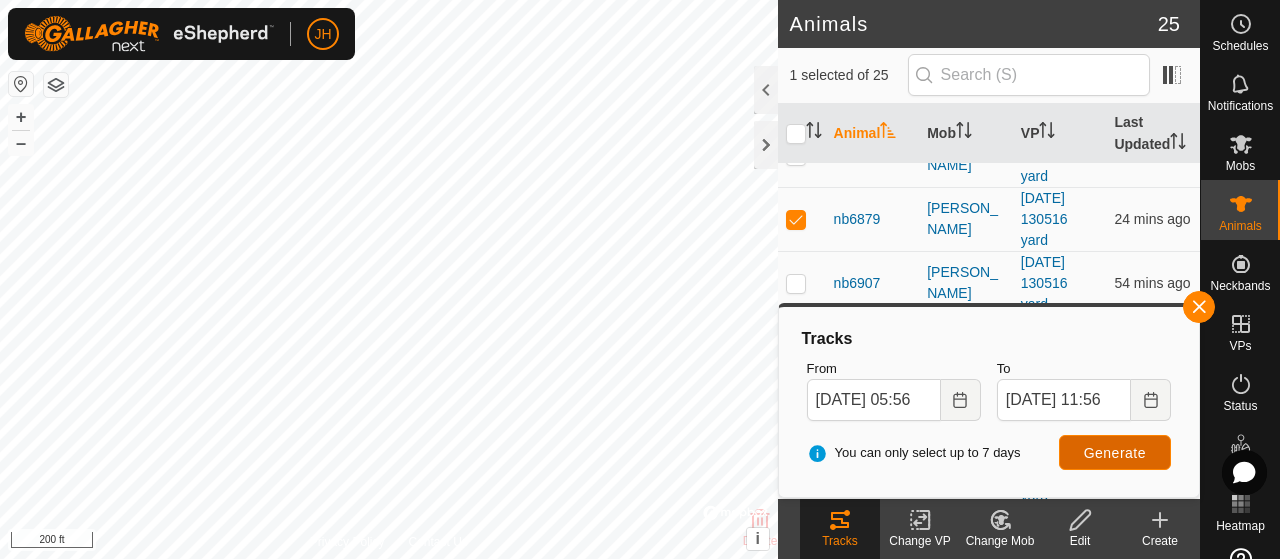 scroll, scrollTop: 1275, scrollLeft: 0, axis: vertical 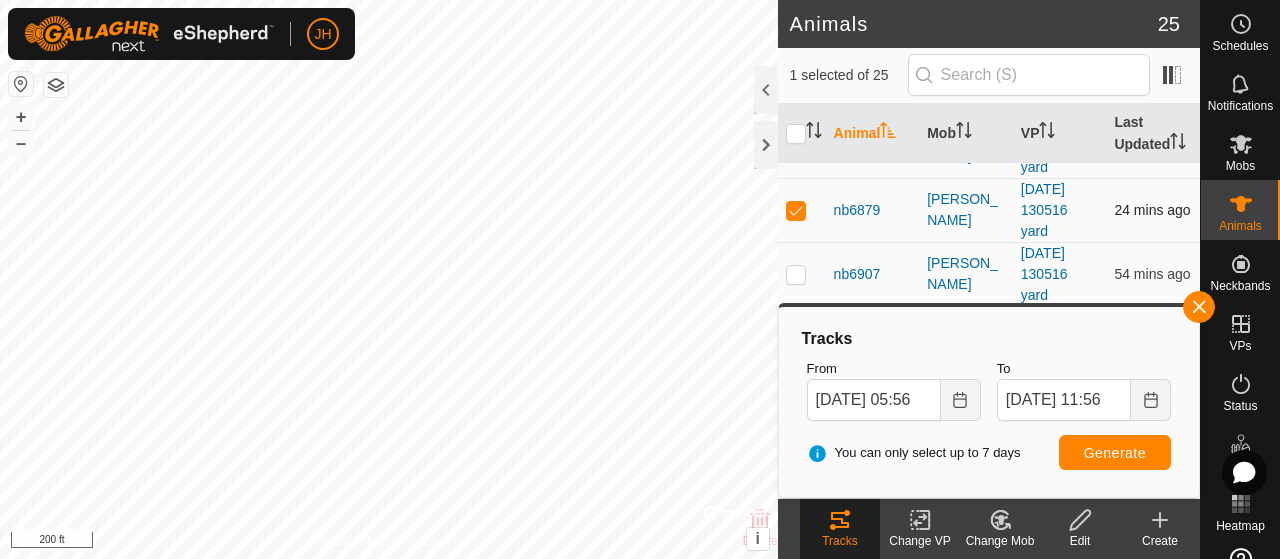 click at bounding box center (796, 210) 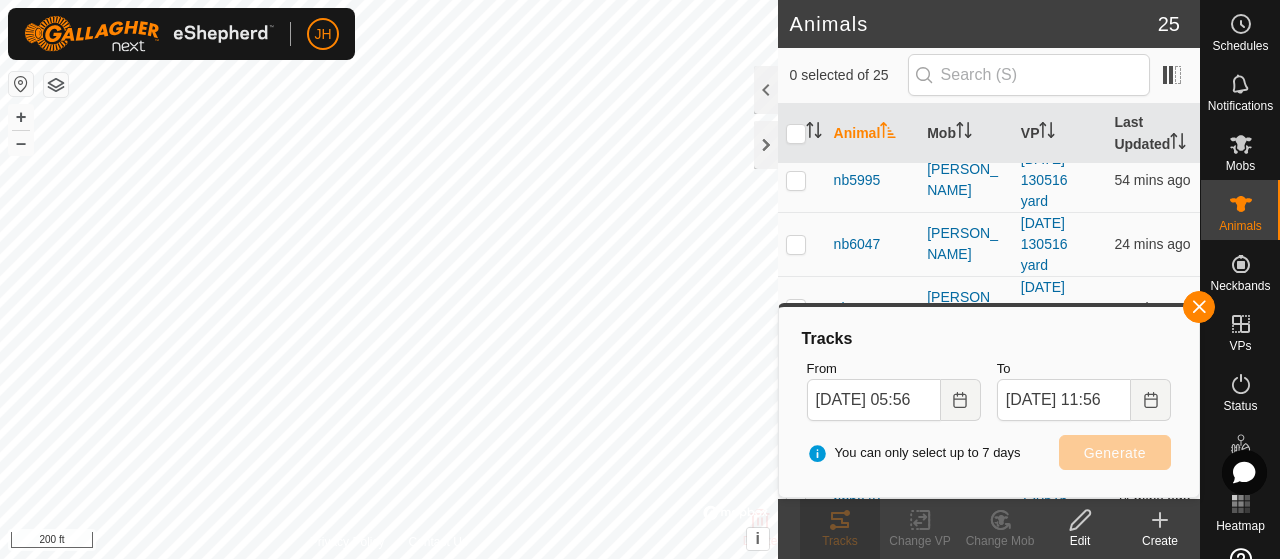 scroll, scrollTop: 875, scrollLeft: 0, axis: vertical 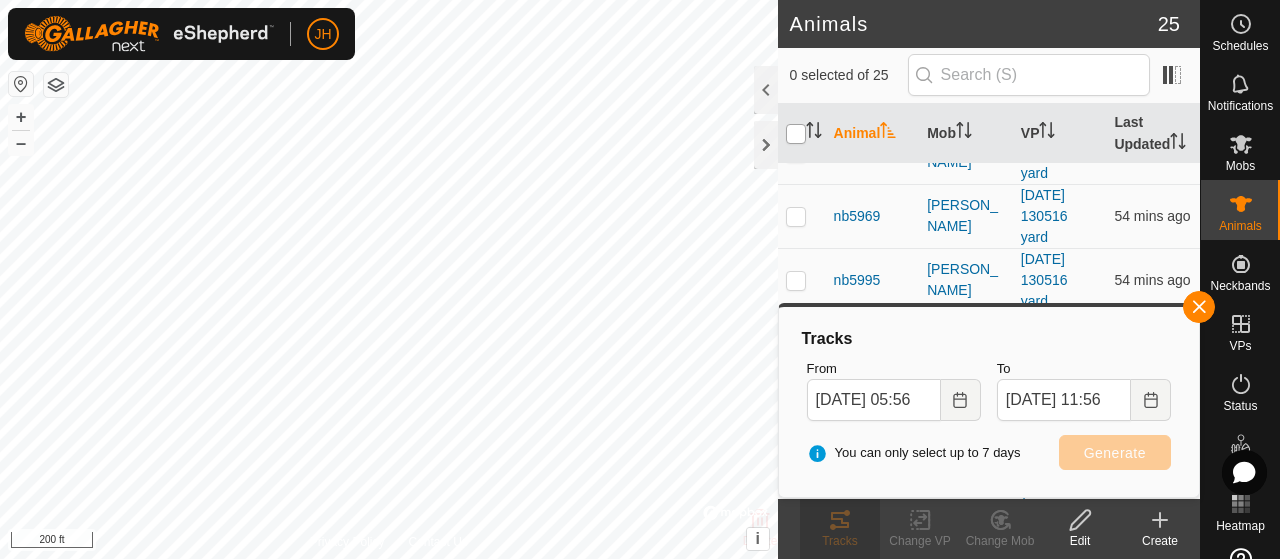 click at bounding box center [796, 134] 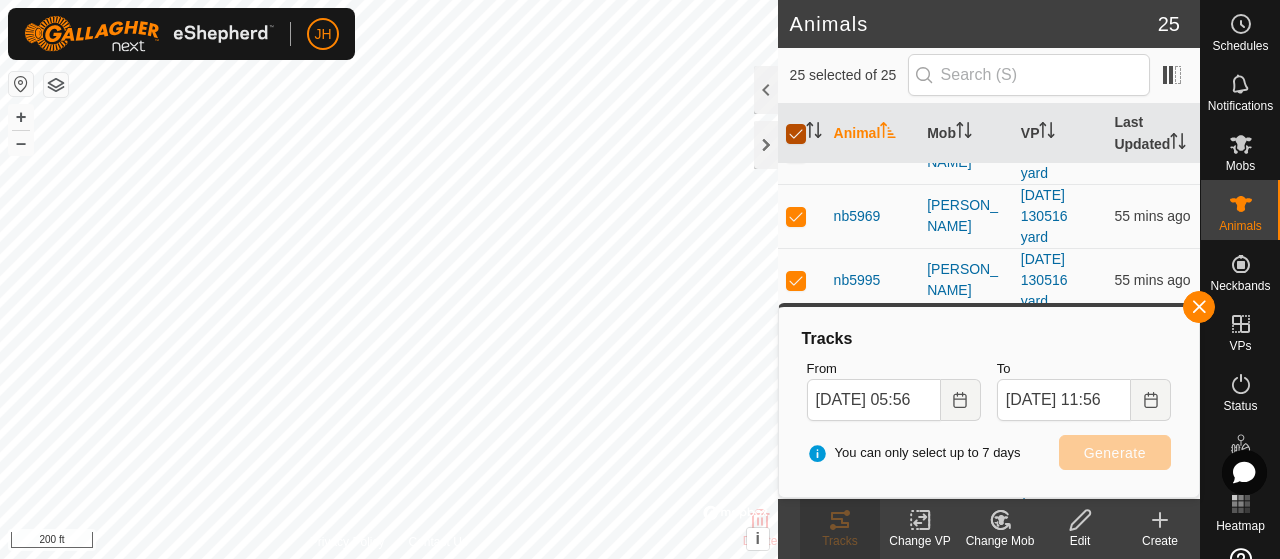 click at bounding box center [796, 134] 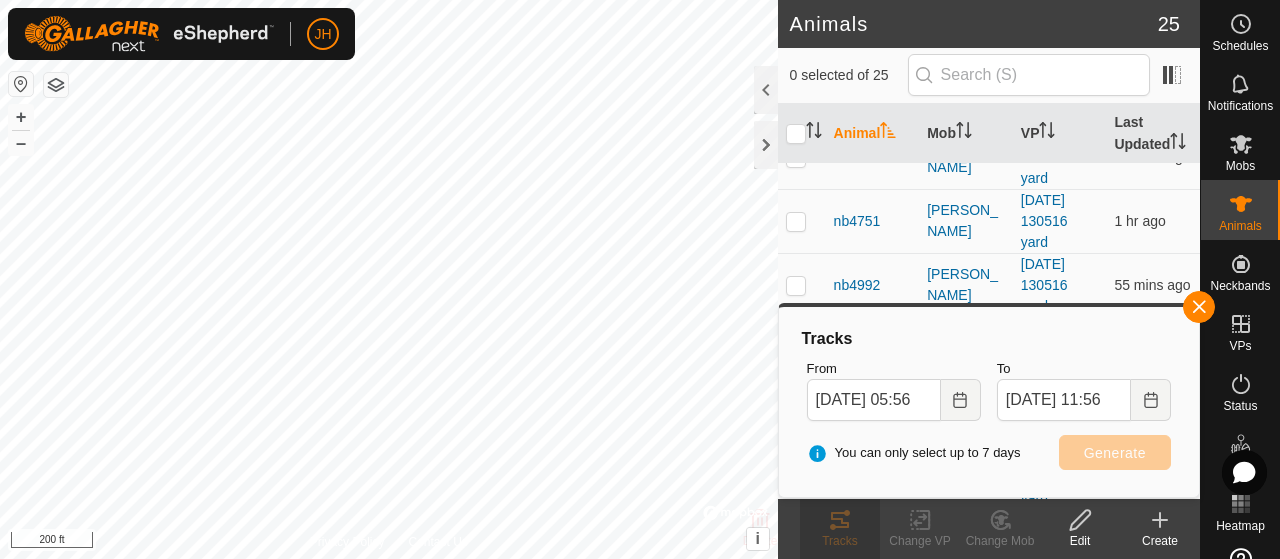 scroll, scrollTop: 675, scrollLeft: 0, axis: vertical 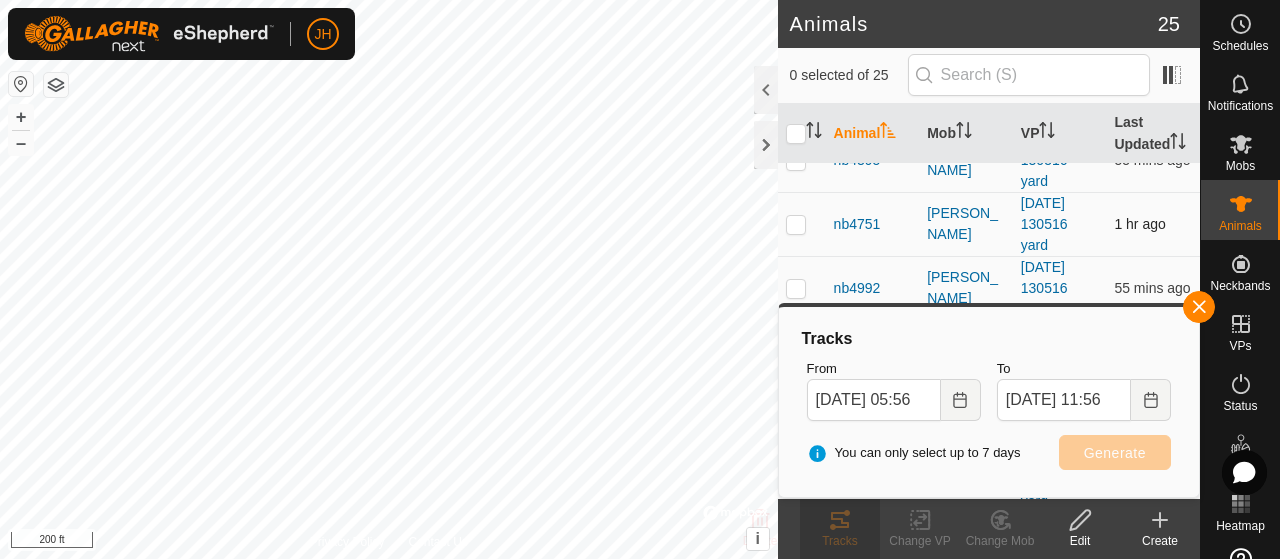 click at bounding box center (796, 224) 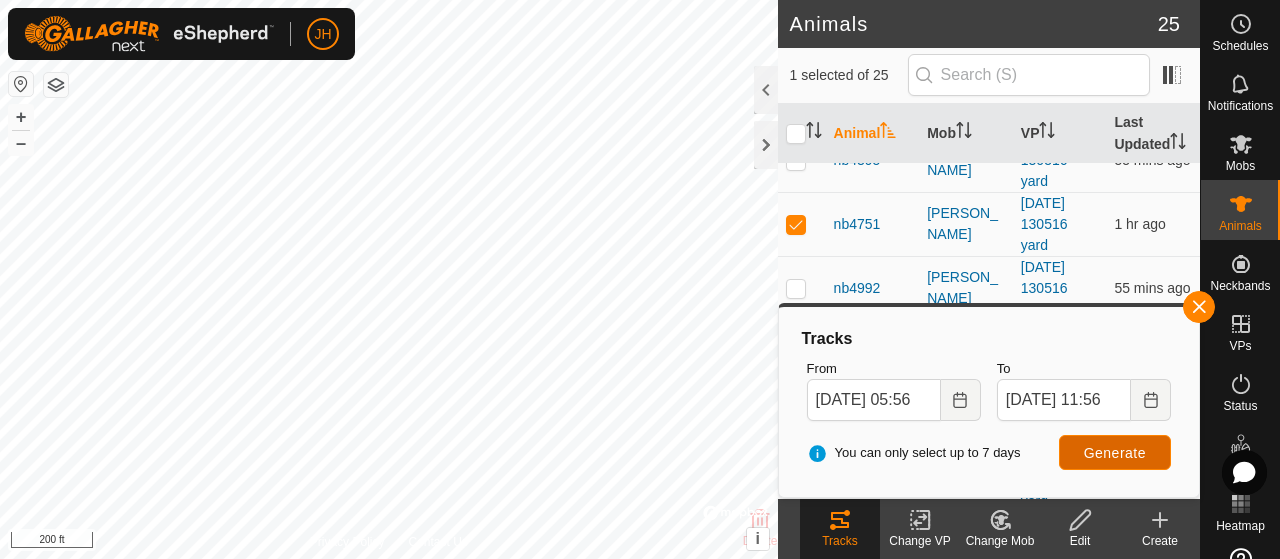click on "Generate" at bounding box center (1115, 453) 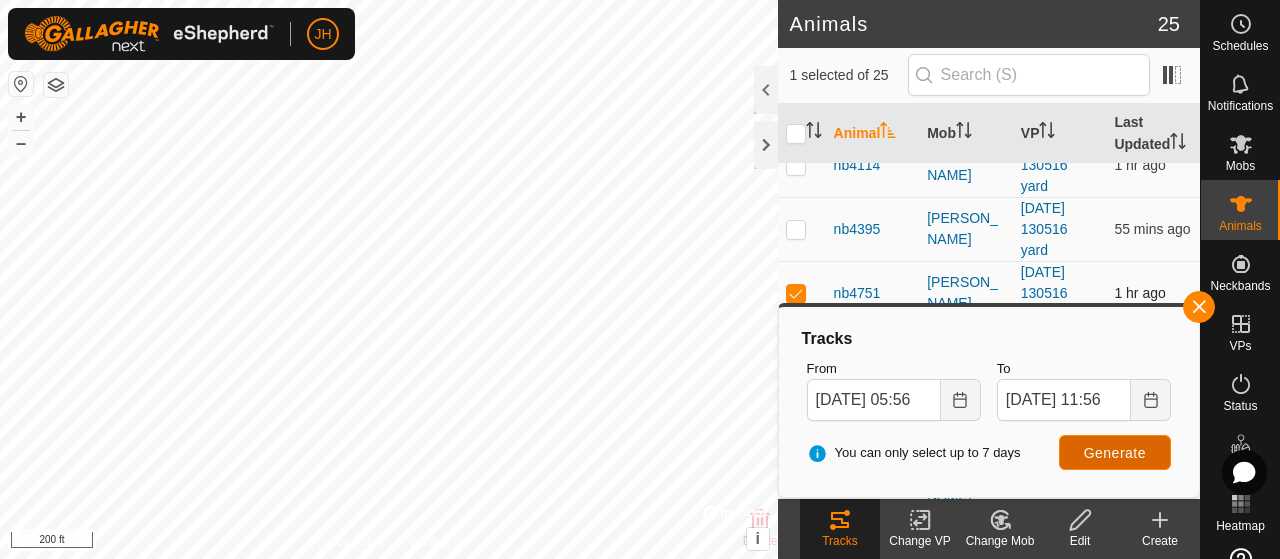 scroll, scrollTop: 575, scrollLeft: 0, axis: vertical 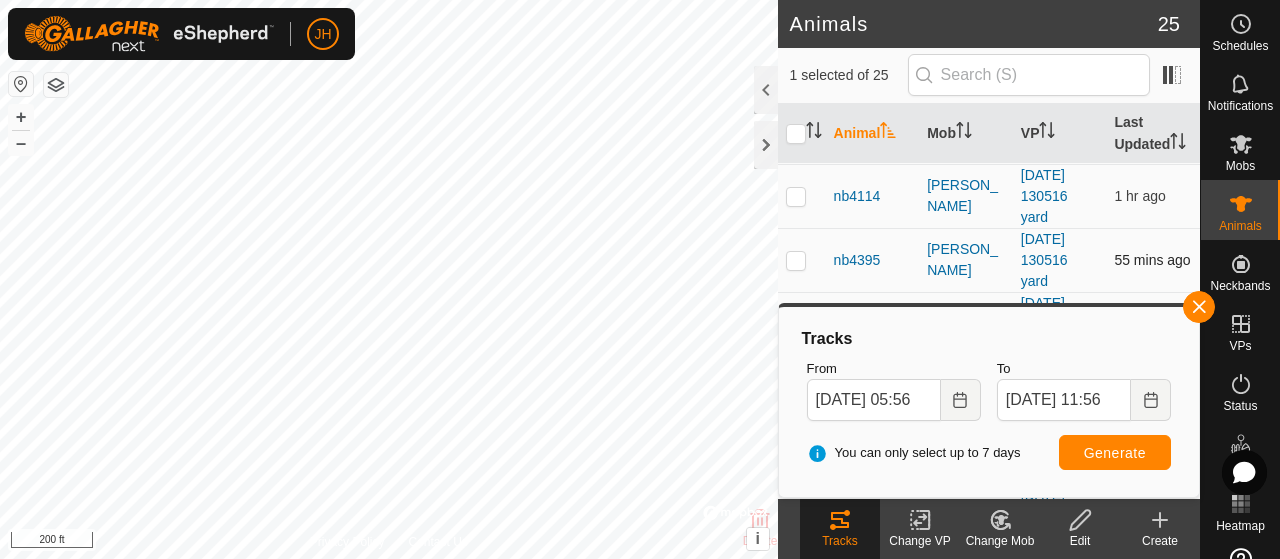 click at bounding box center [796, 260] 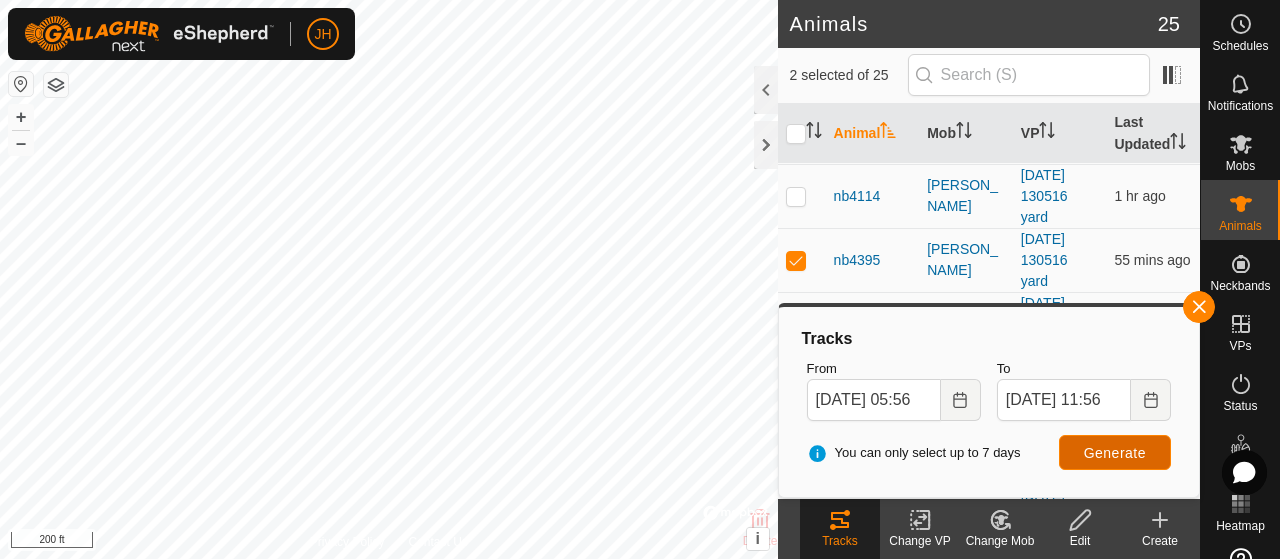 click on "Generate" at bounding box center [1115, 452] 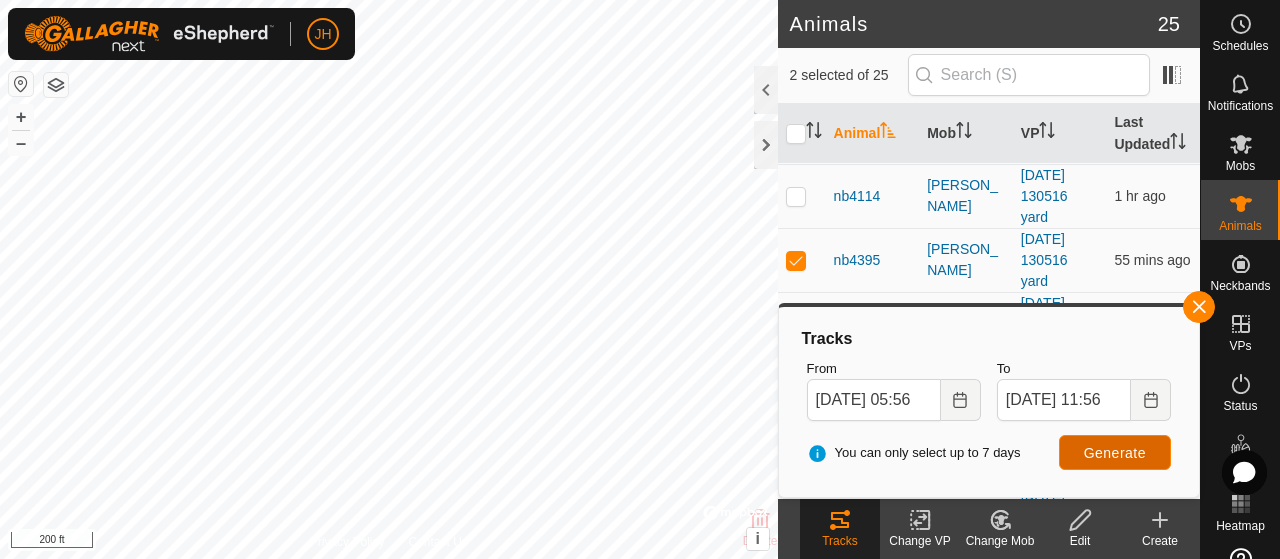 click on "Generate" at bounding box center [1115, 453] 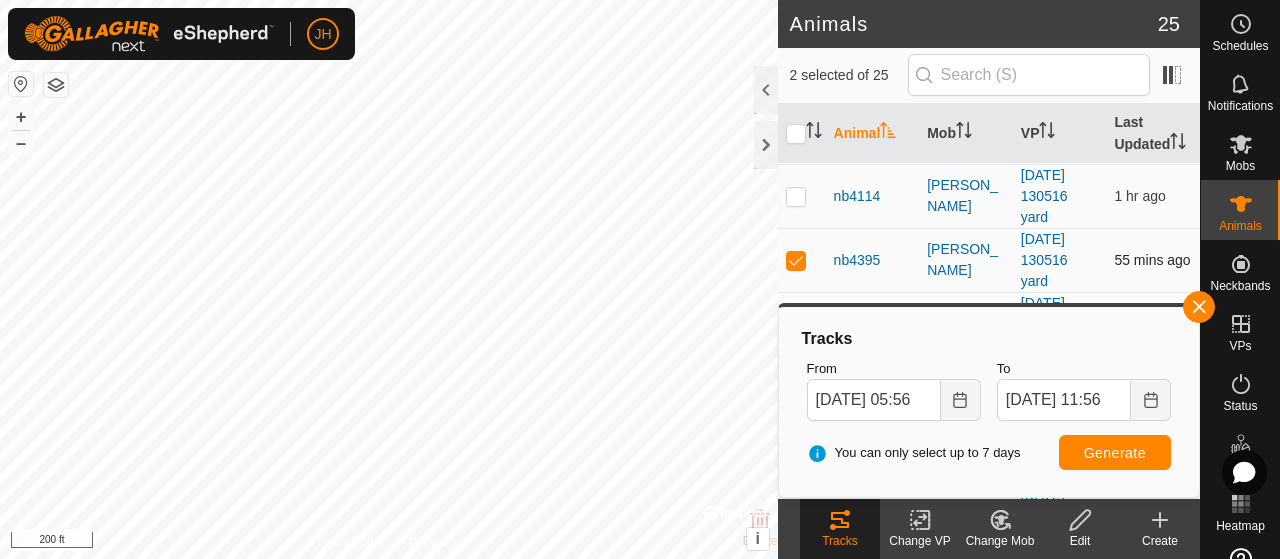 click at bounding box center [796, 260] 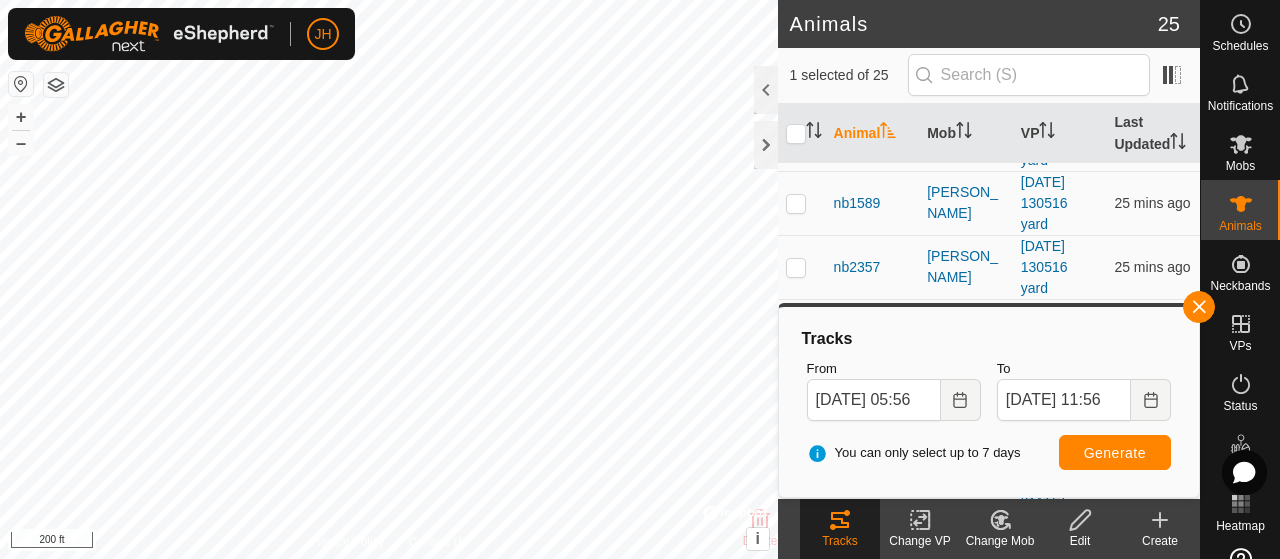 scroll, scrollTop: 375, scrollLeft: 0, axis: vertical 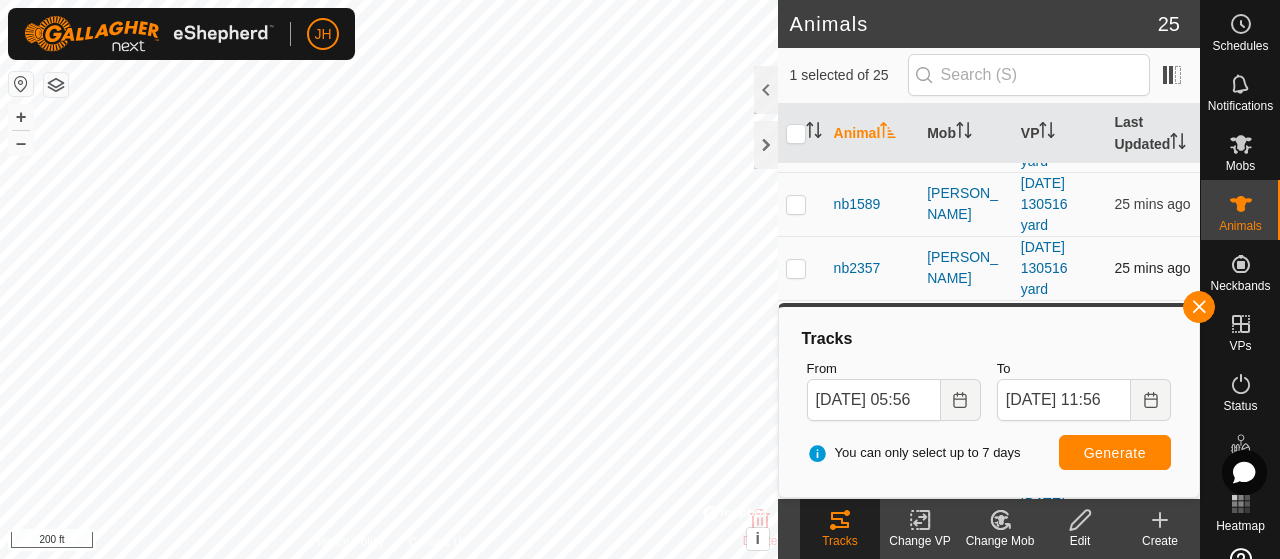click at bounding box center [796, 268] 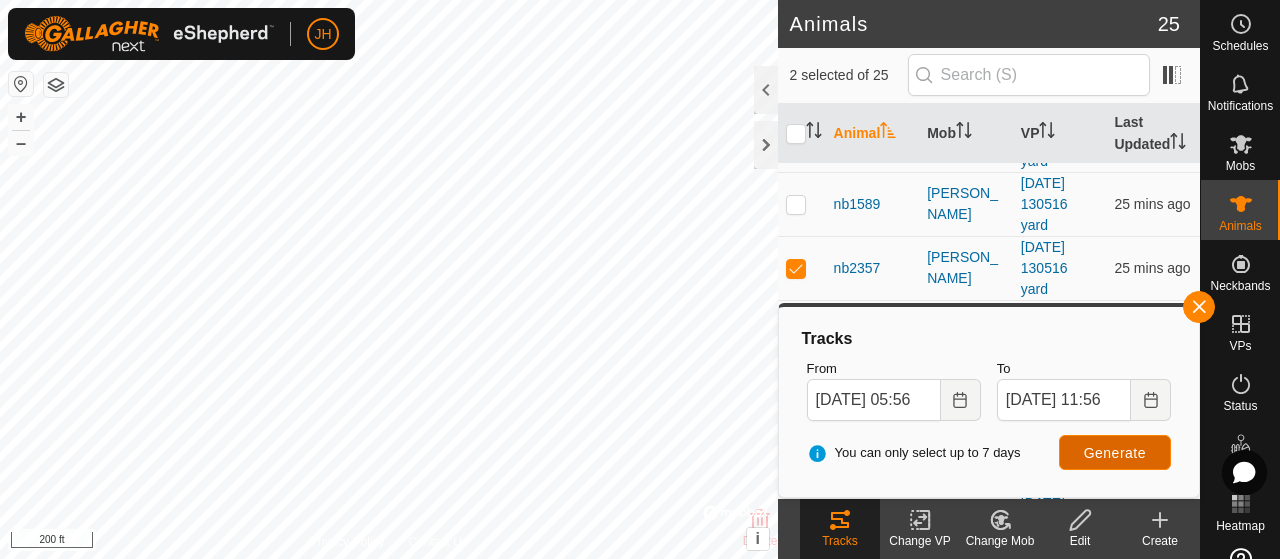 click on "Generate" at bounding box center [1115, 452] 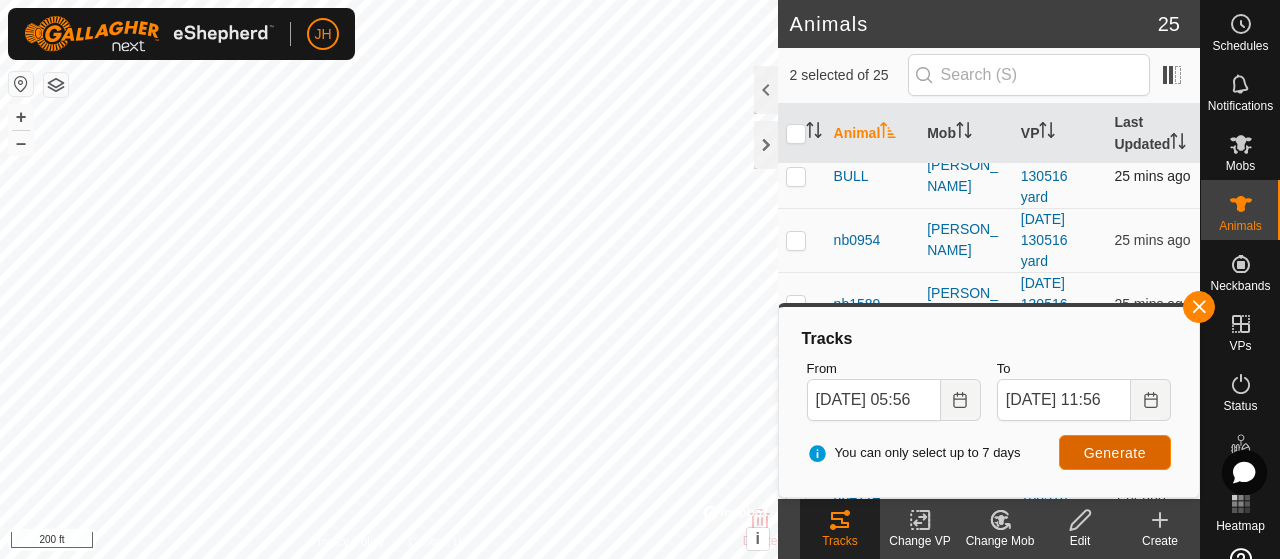scroll, scrollTop: 175, scrollLeft: 0, axis: vertical 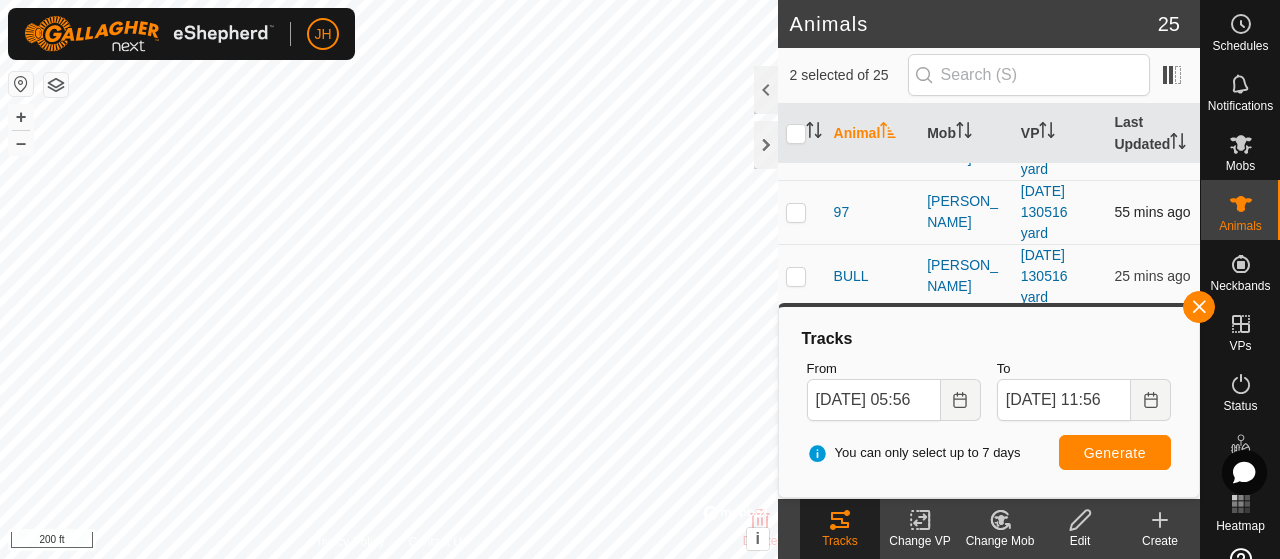 click at bounding box center [796, 212] 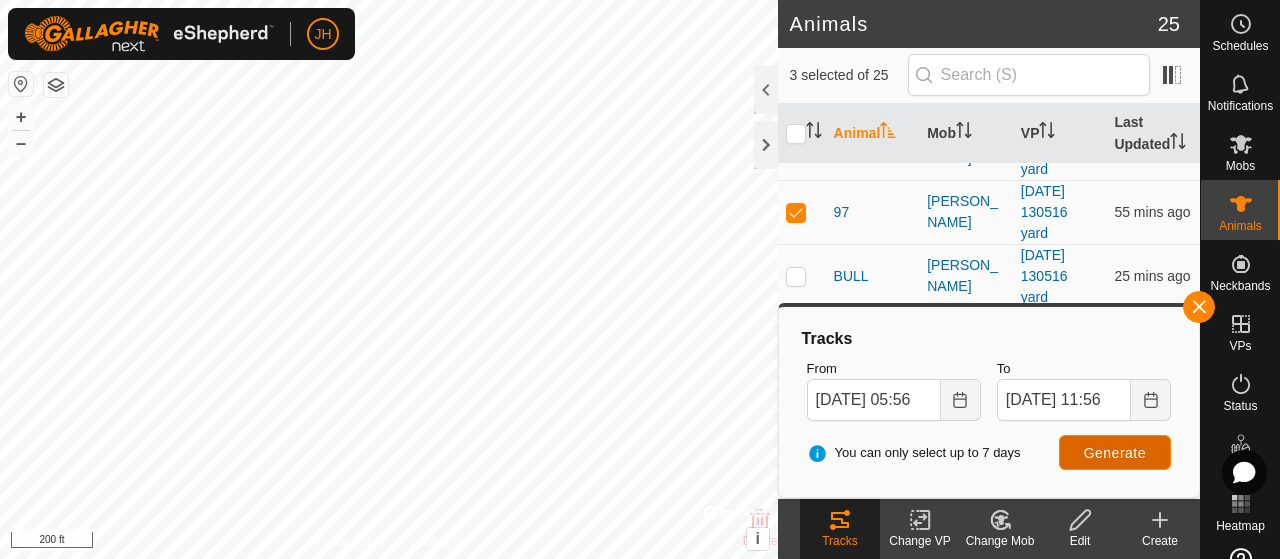 click on "Generate" at bounding box center (1115, 453) 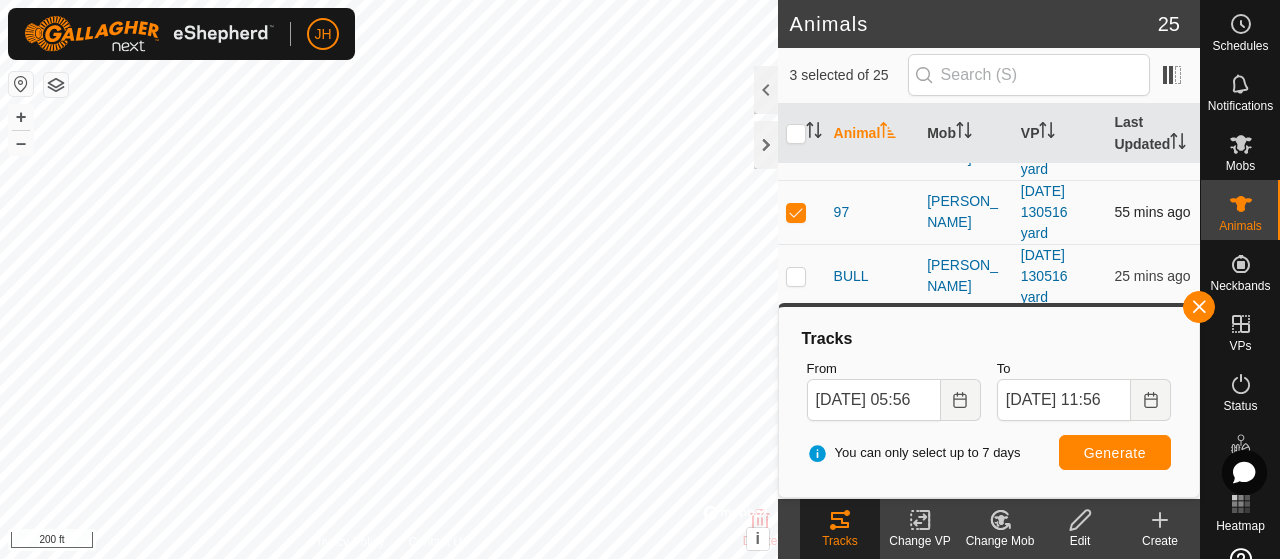 click at bounding box center [796, 212] 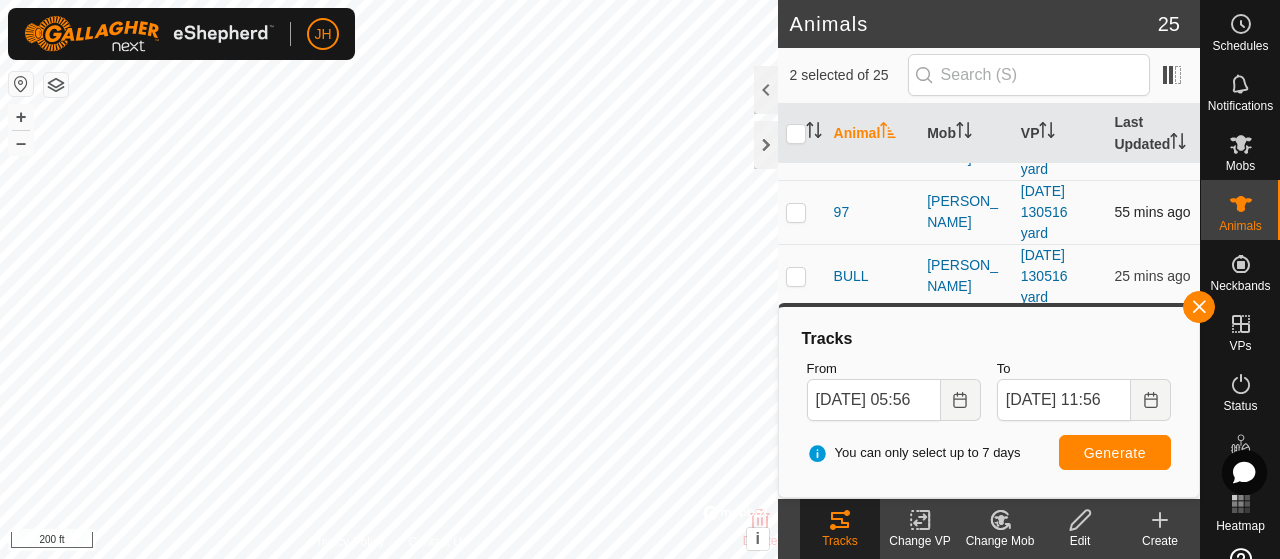 scroll, scrollTop: 75, scrollLeft: 0, axis: vertical 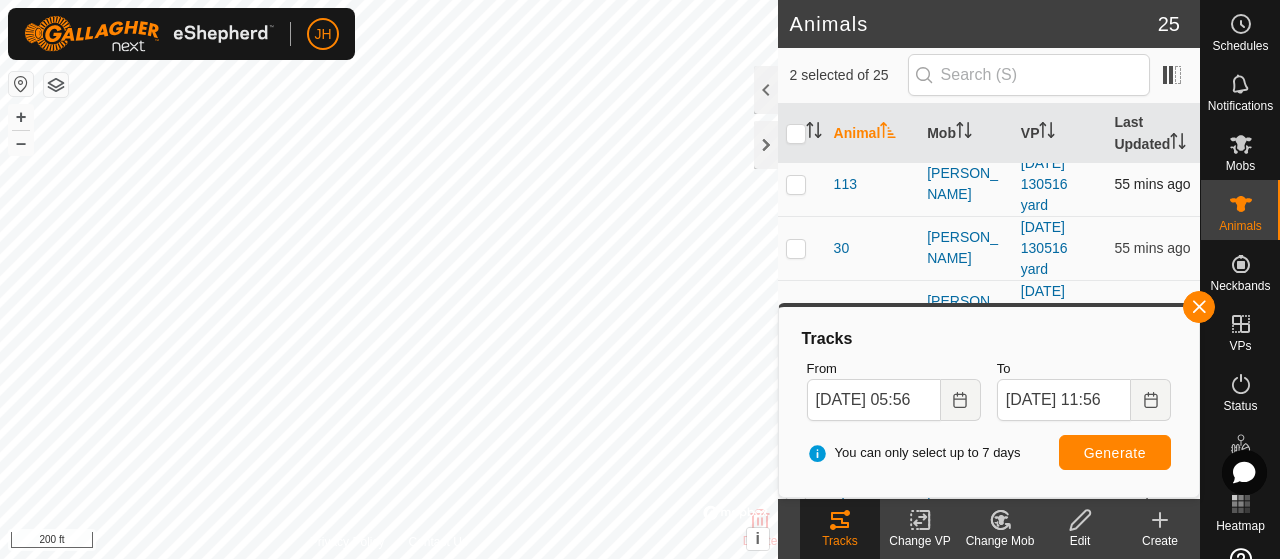 click at bounding box center [796, 184] 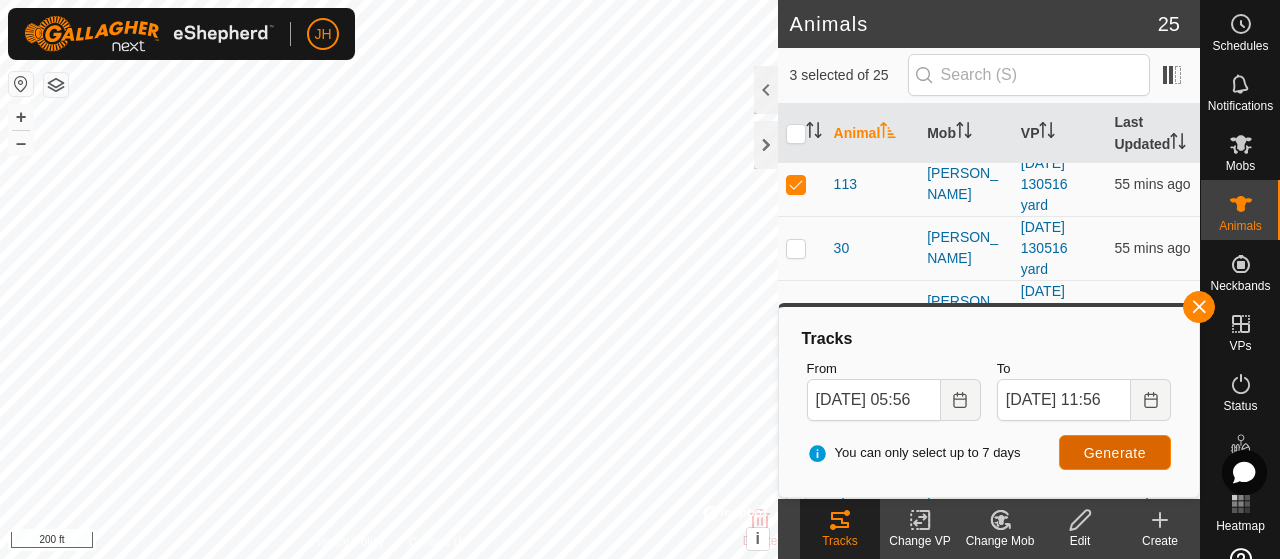 click on "Generate" at bounding box center (1115, 452) 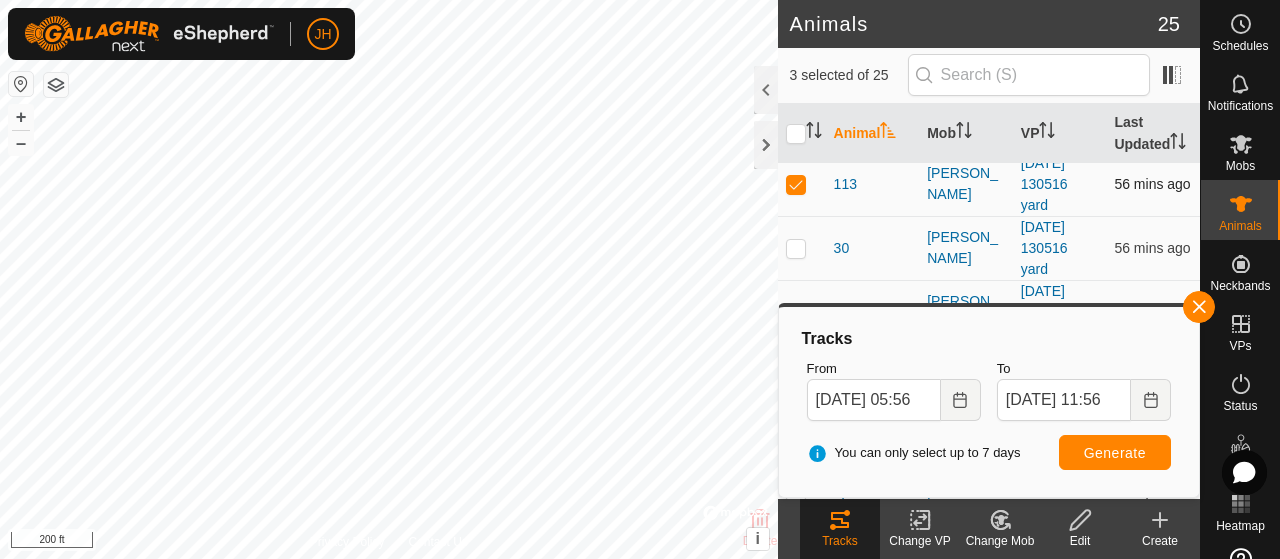 click at bounding box center (796, 184) 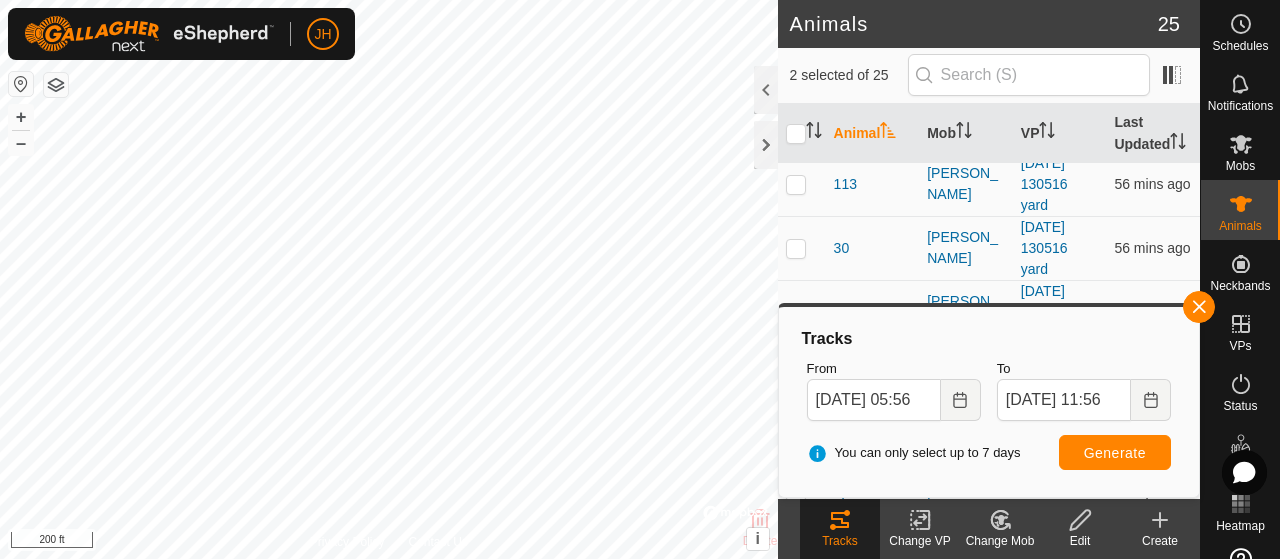 checkbox on "false" 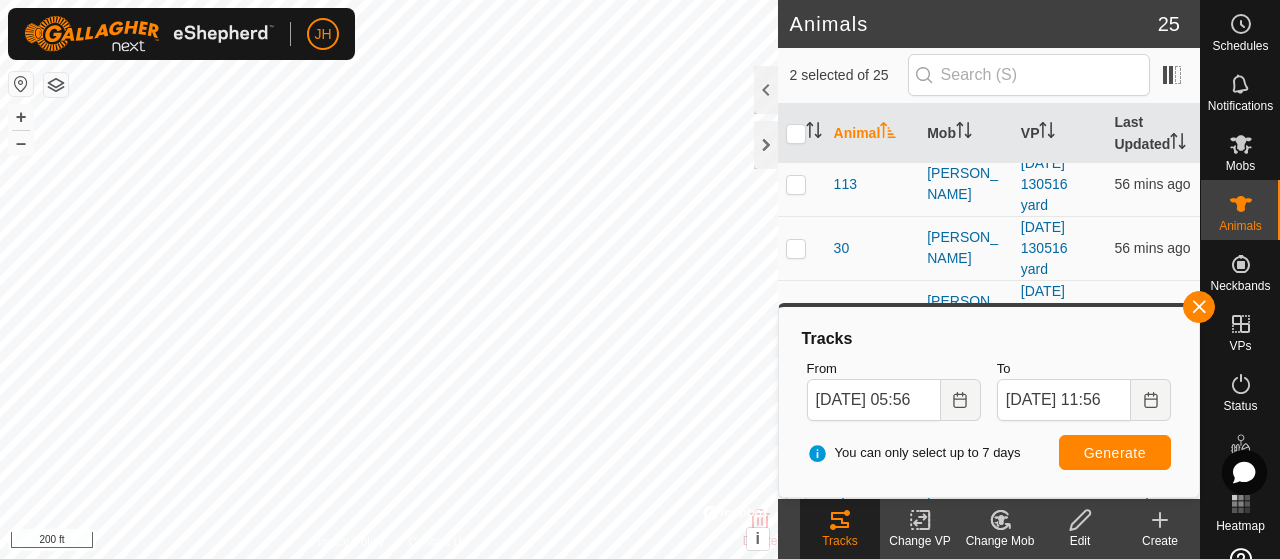 click at bounding box center (802, 120) 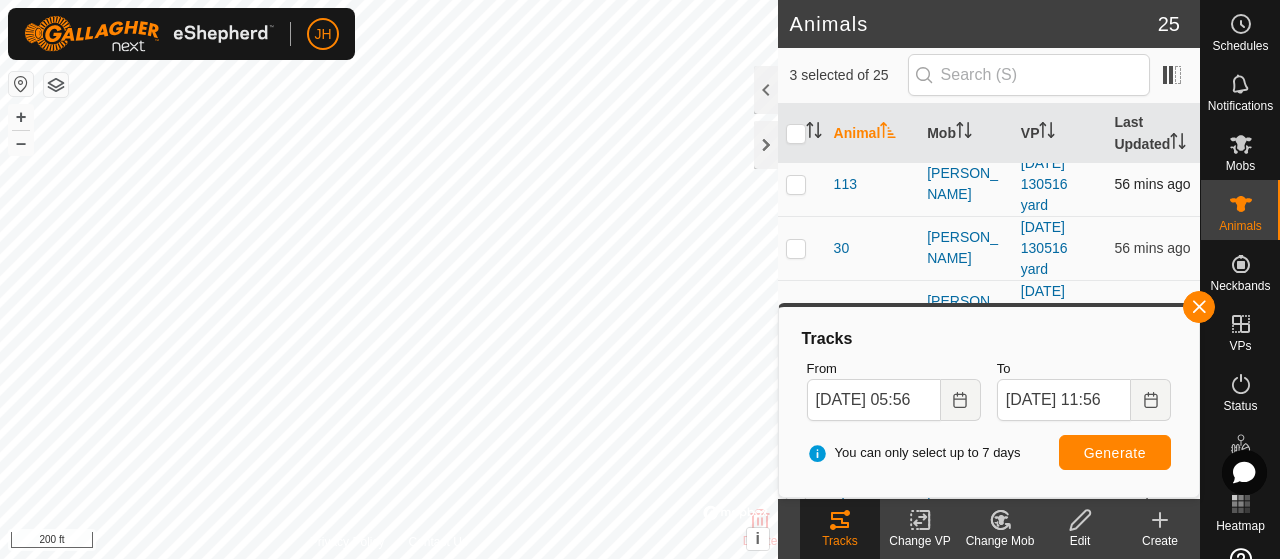 checkbox on "true" 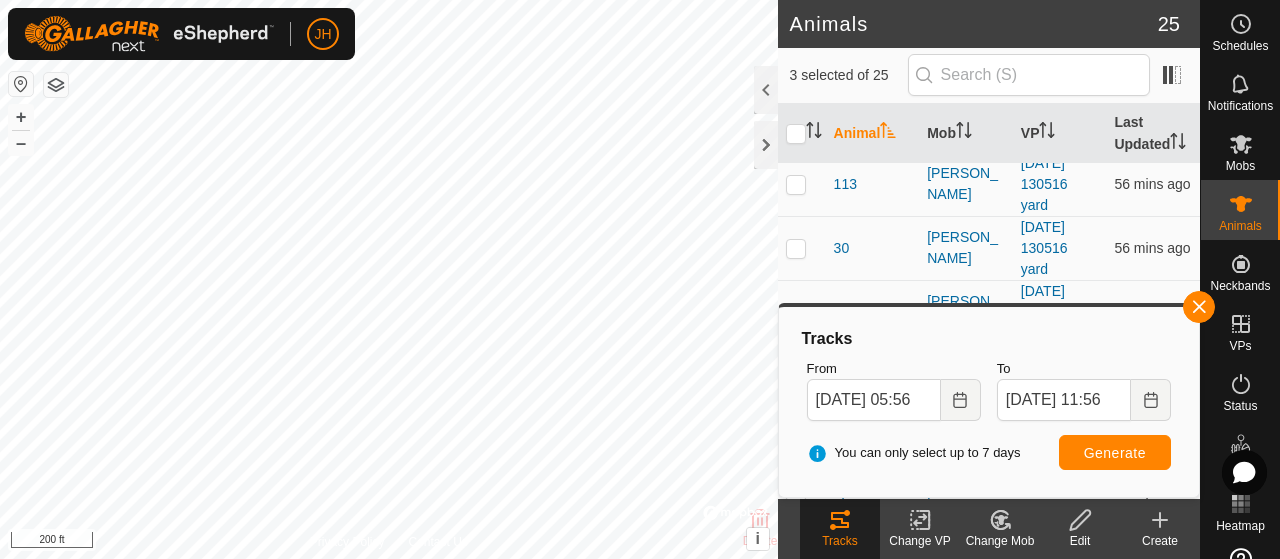 scroll, scrollTop: 0, scrollLeft: 0, axis: both 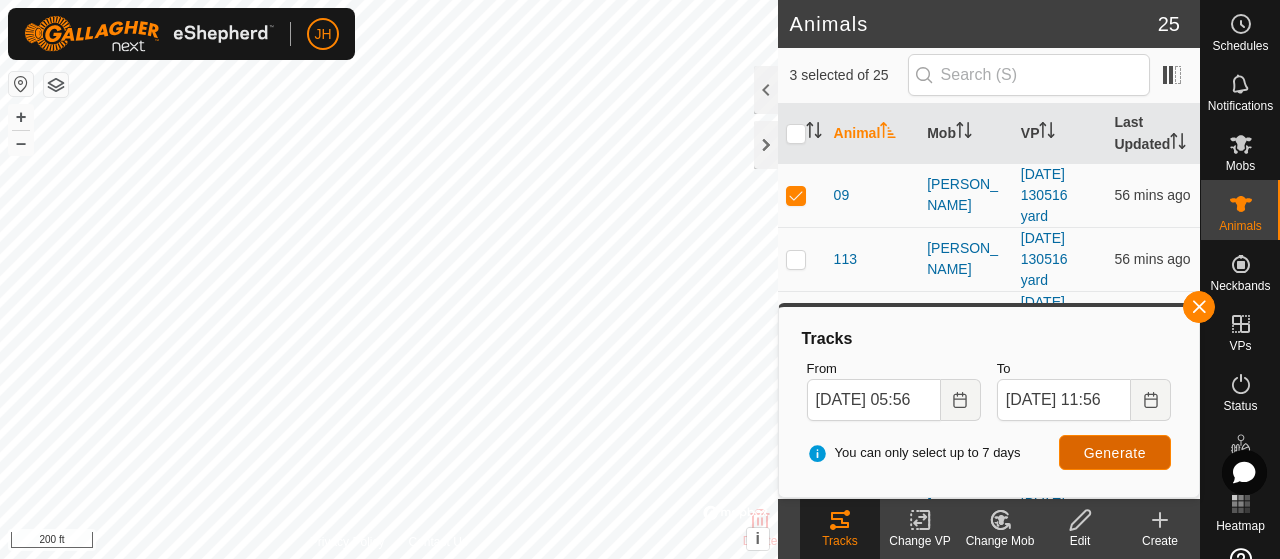 click on "Generate" at bounding box center (1115, 452) 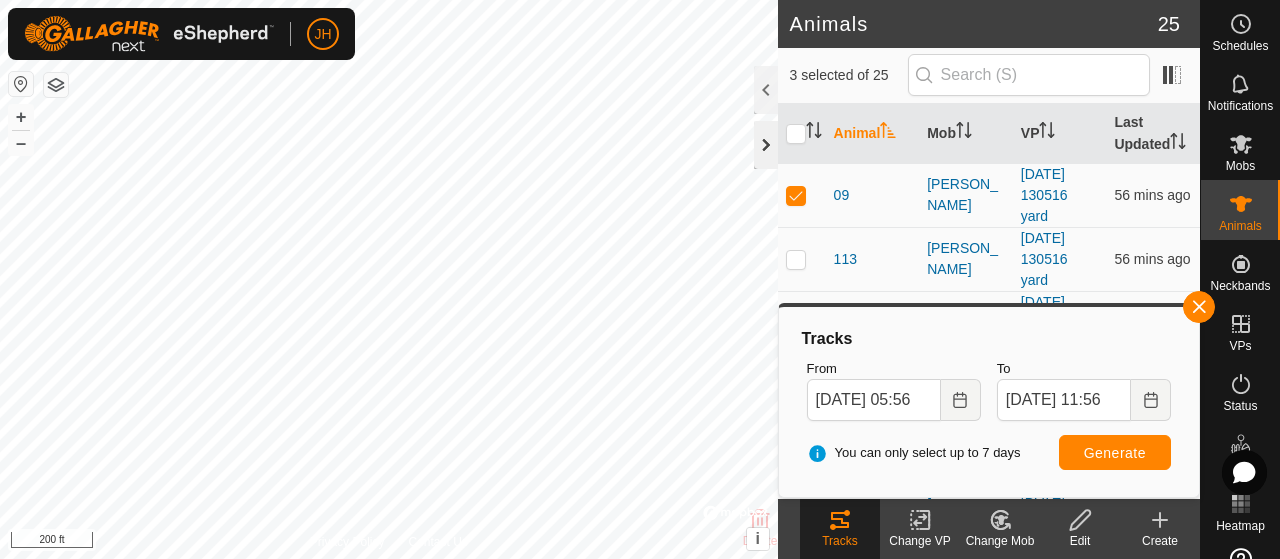 click 